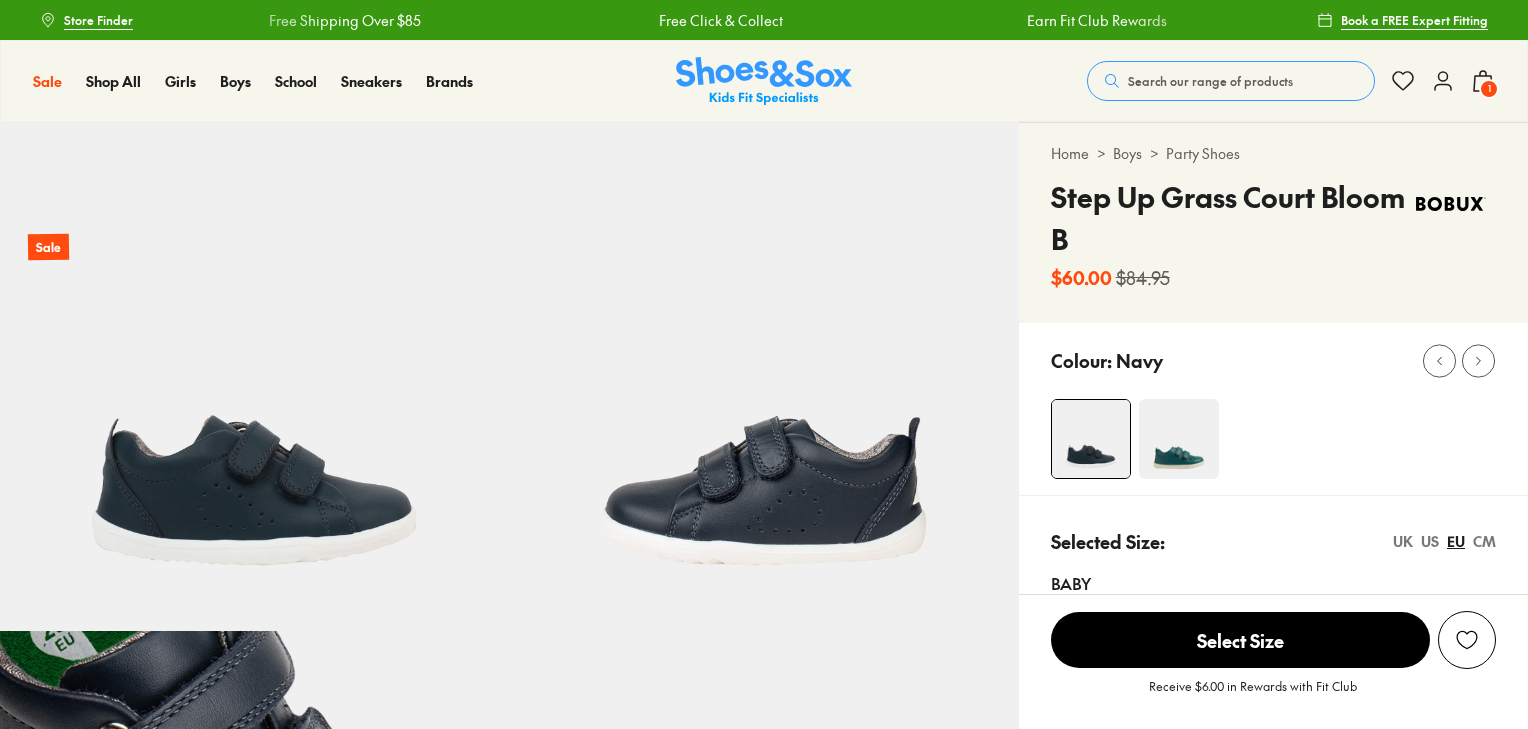 scroll, scrollTop: 0, scrollLeft: 0, axis: both 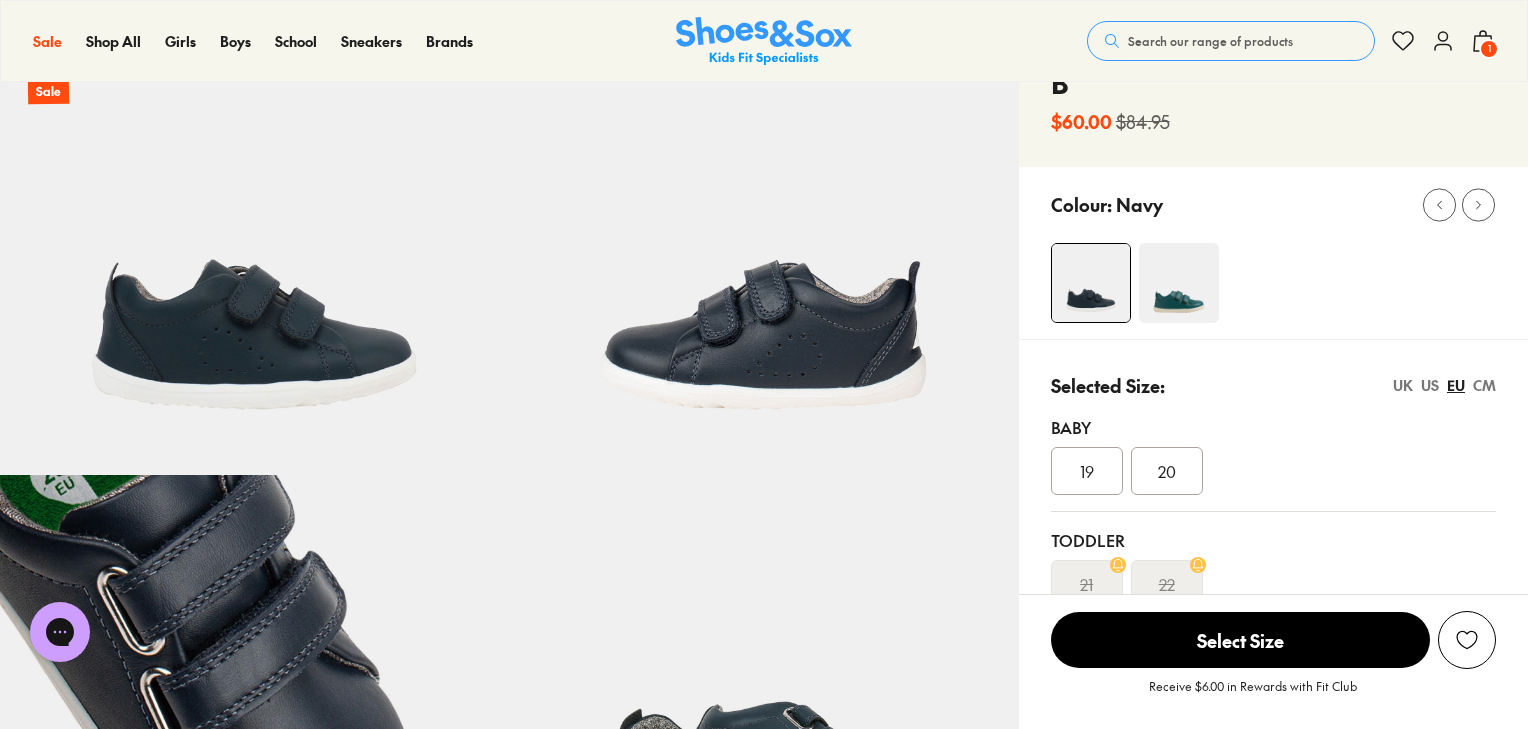 click on "US" at bounding box center [1430, 385] 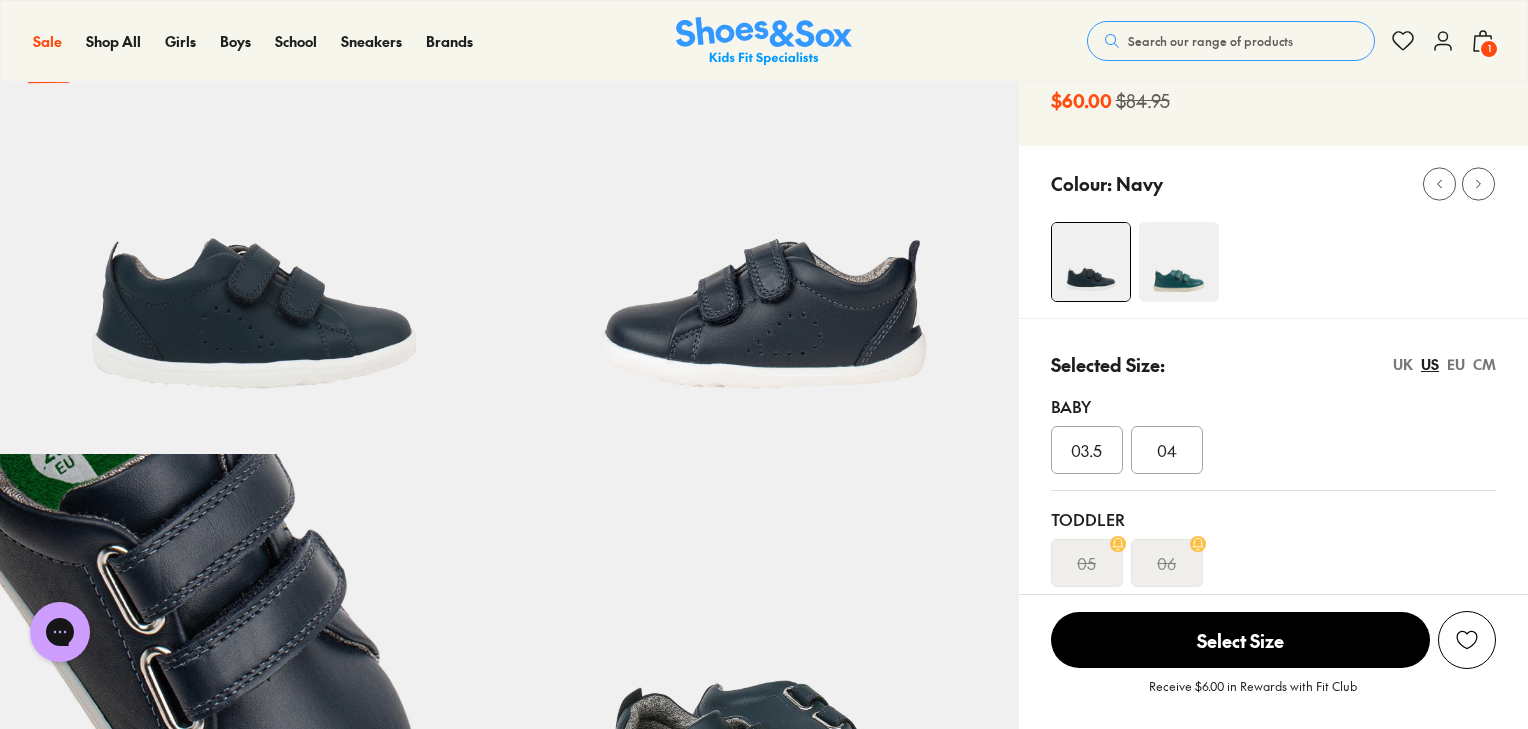 scroll, scrollTop: 167, scrollLeft: 0, axis: vertical 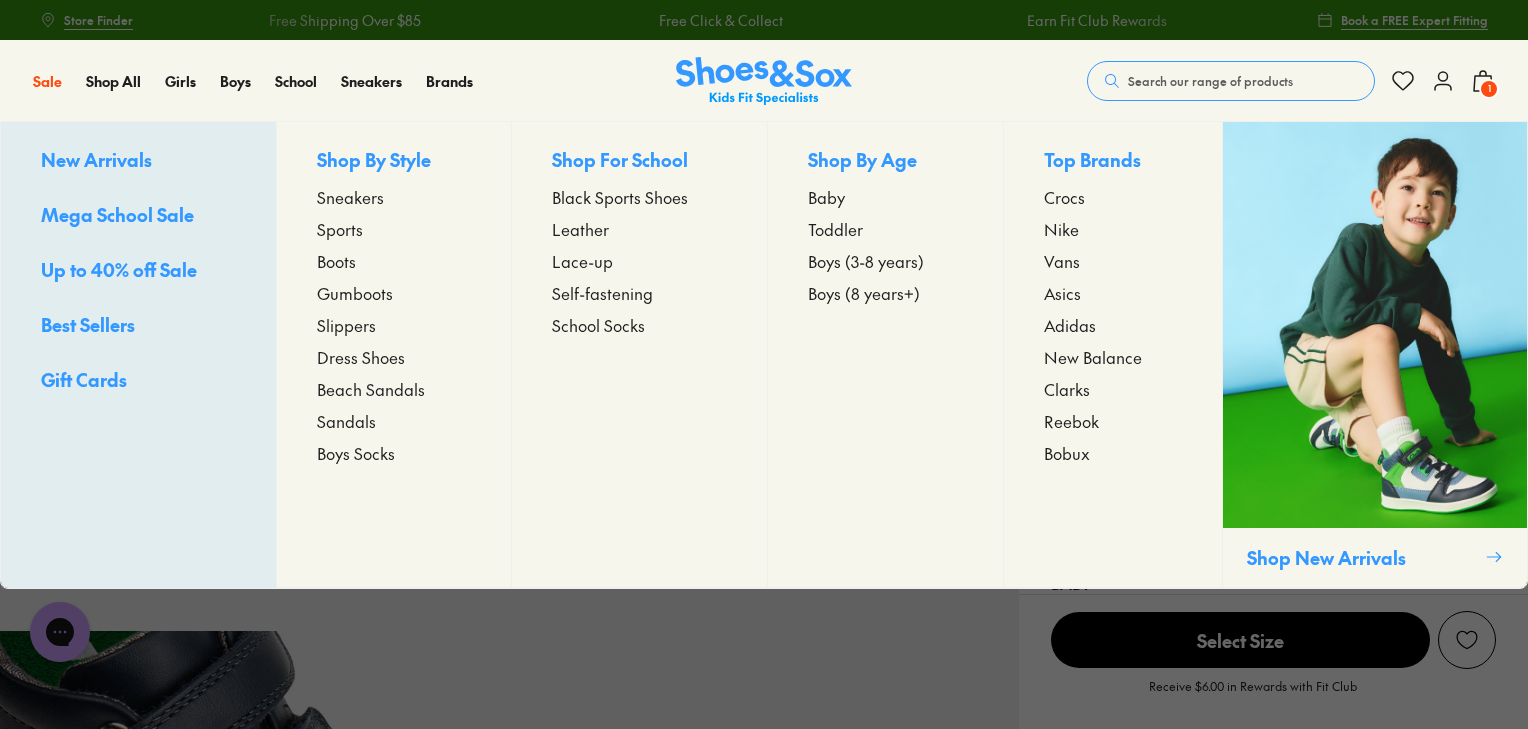 click on "Toddler" at bounding box center [835, 229] 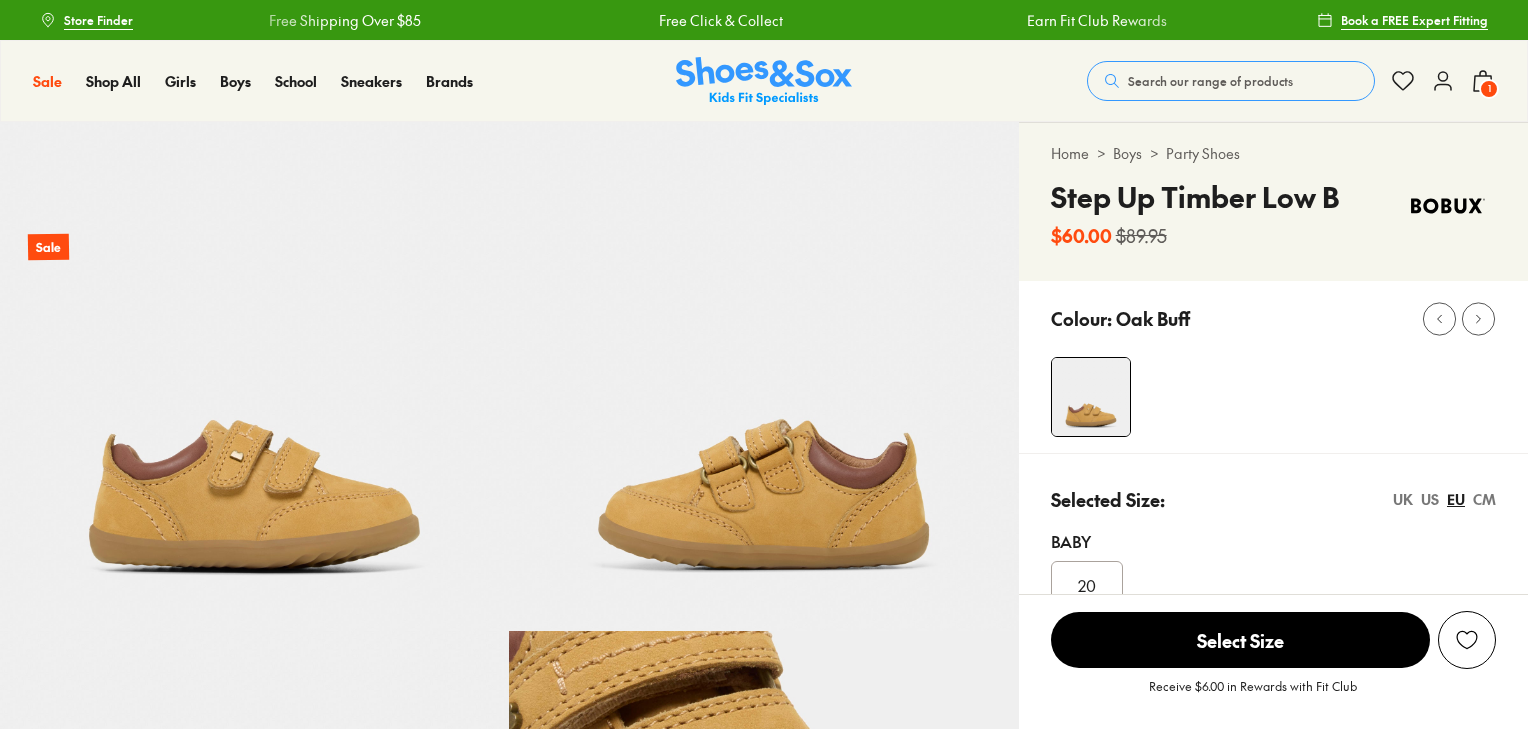 scroll, scrollTop: 0, scrollLeft: 0, axis: both 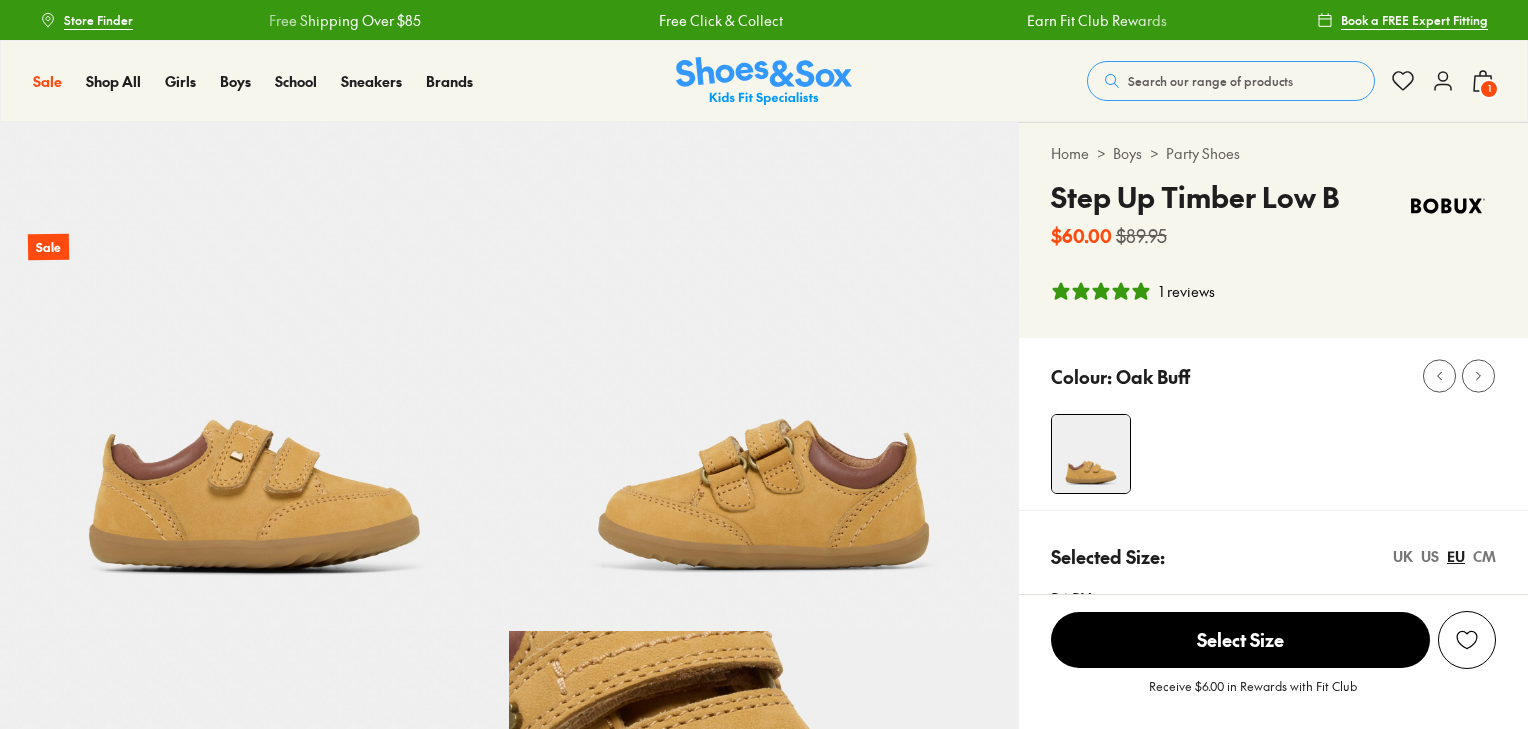 select on "*" 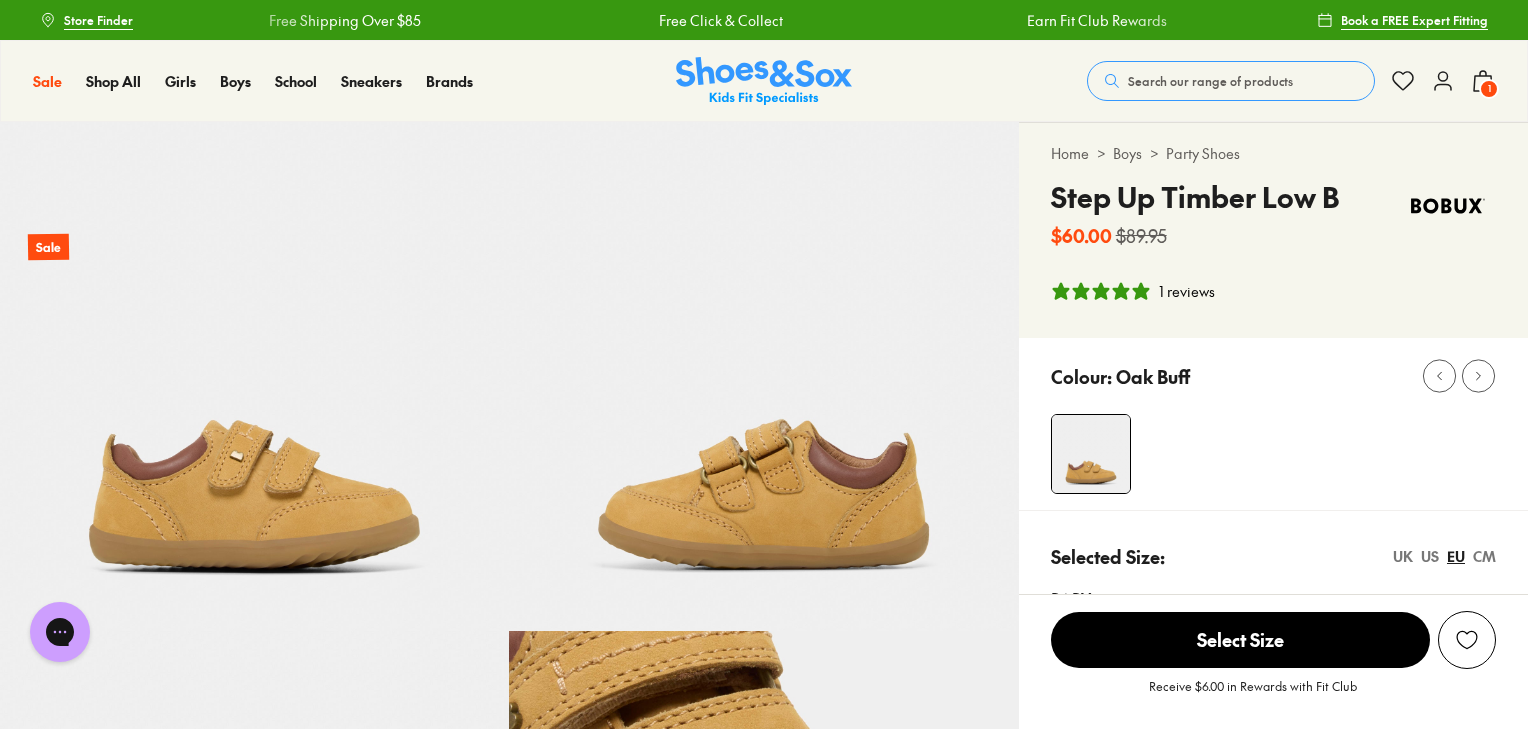 scroll, scrollTop: 0, scrollLeft: 0, axis: both 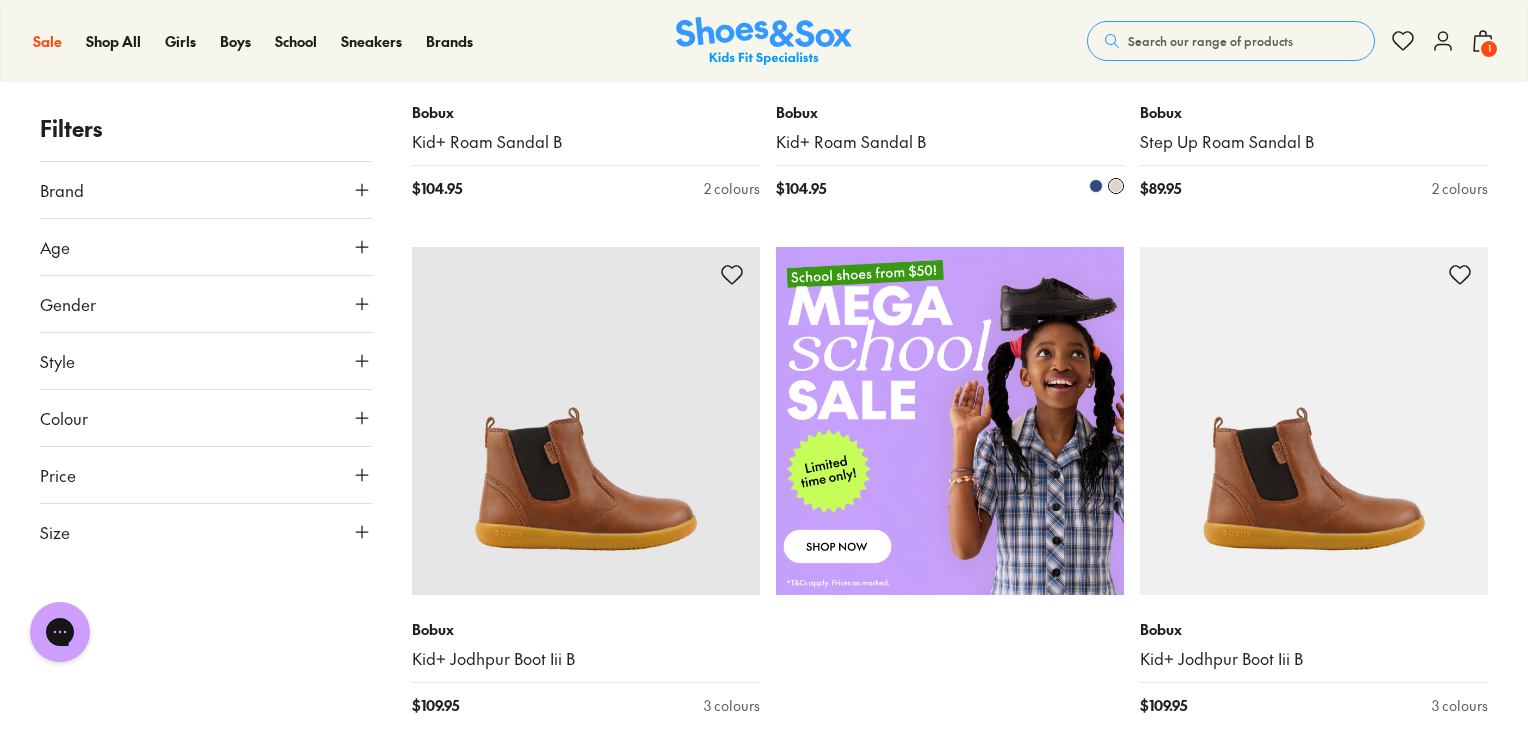 drag, startPoint x: 1533, startPoint y: 103, endPoint x: 1114, endPoint y: 127, distance: 419.6868 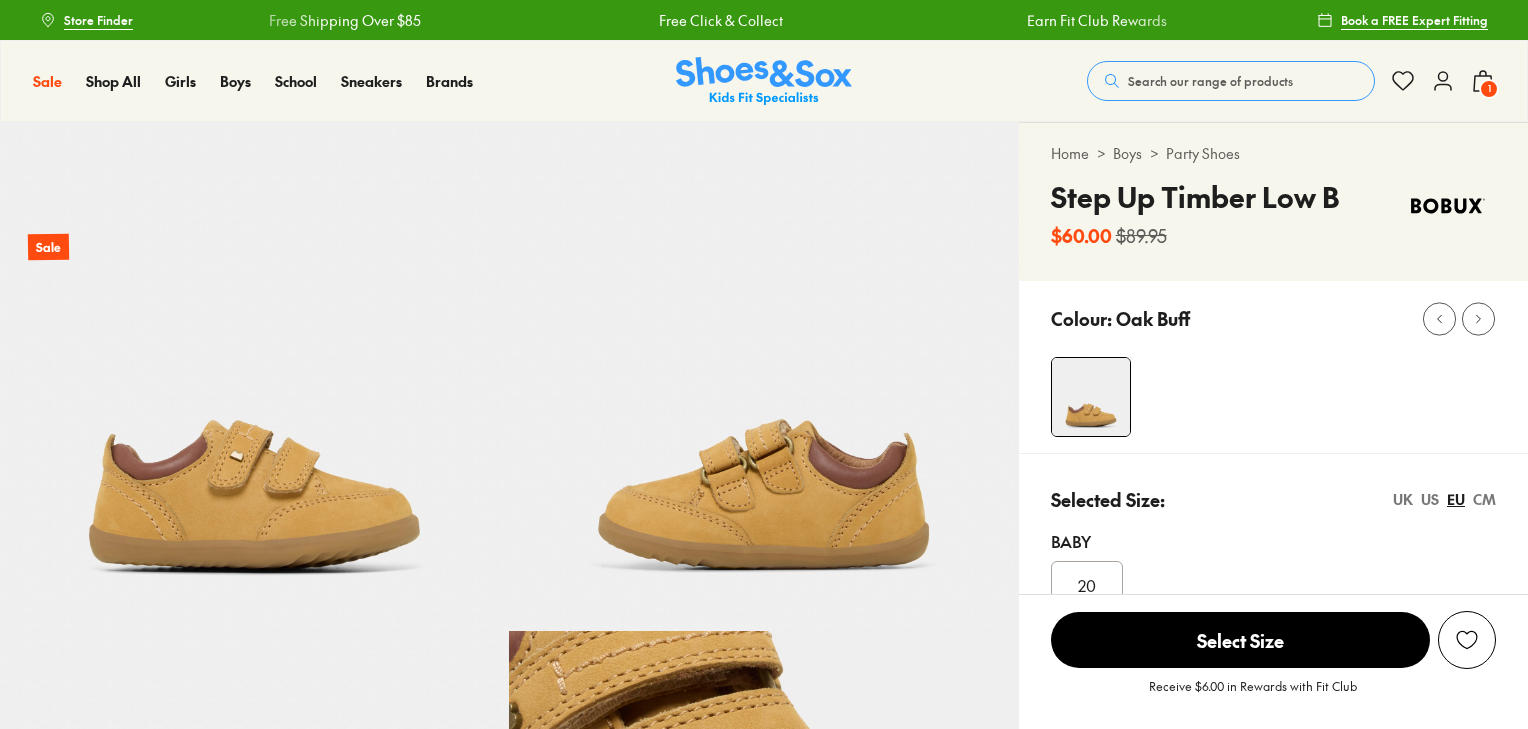 scroll, scrollTop: 0, scrollLeft: 0, axis: both 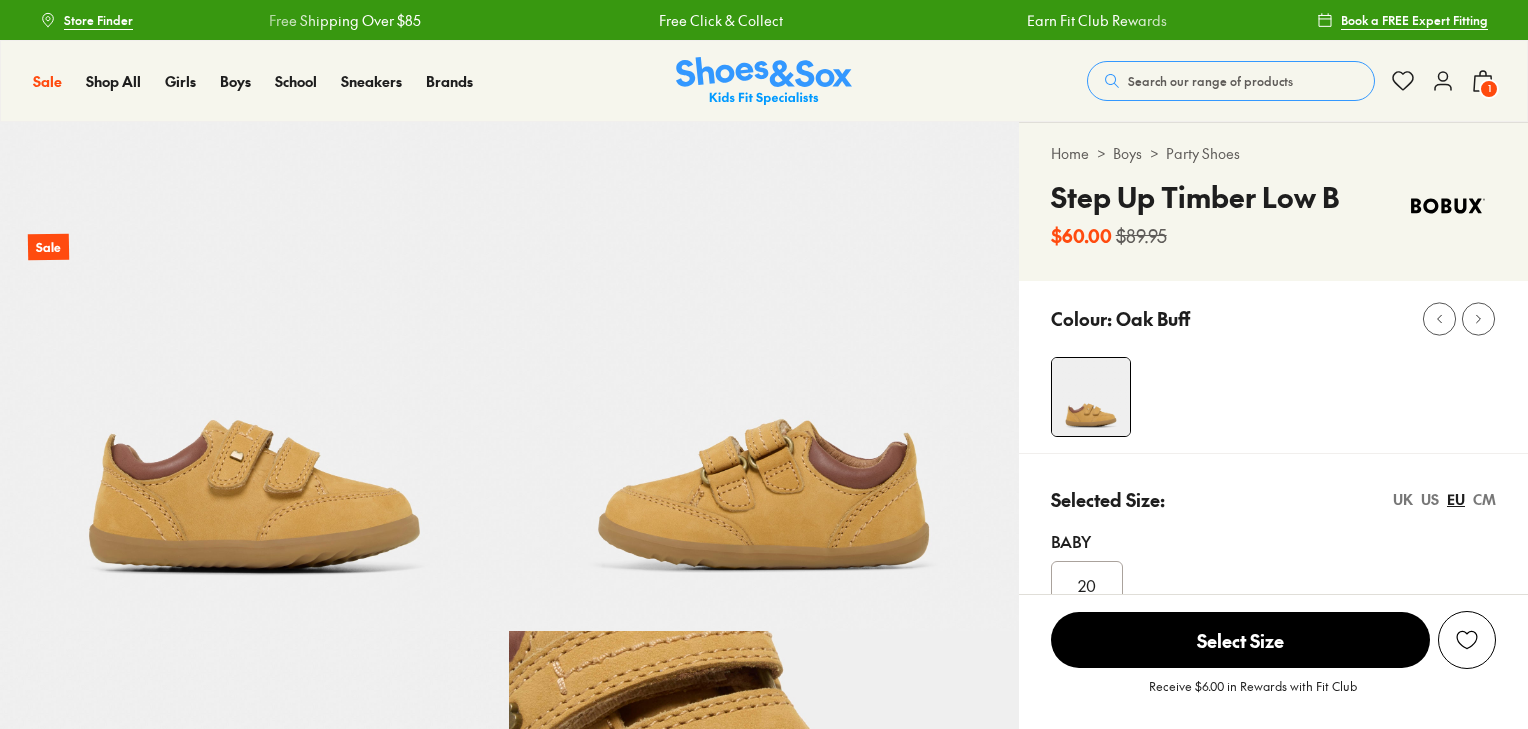 select on "*" 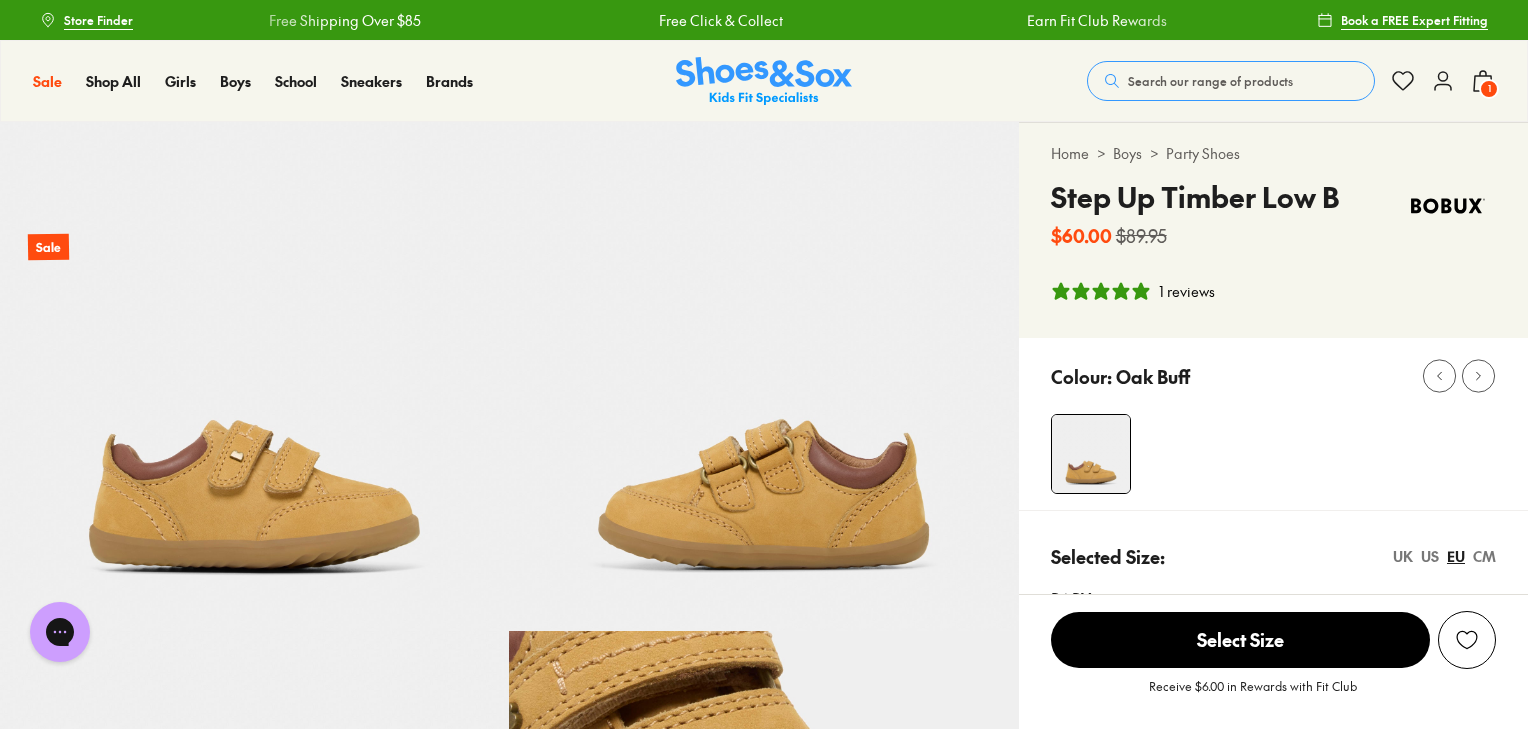 scroll, scrollTop: 0, scrollLeft: 0, axis: both 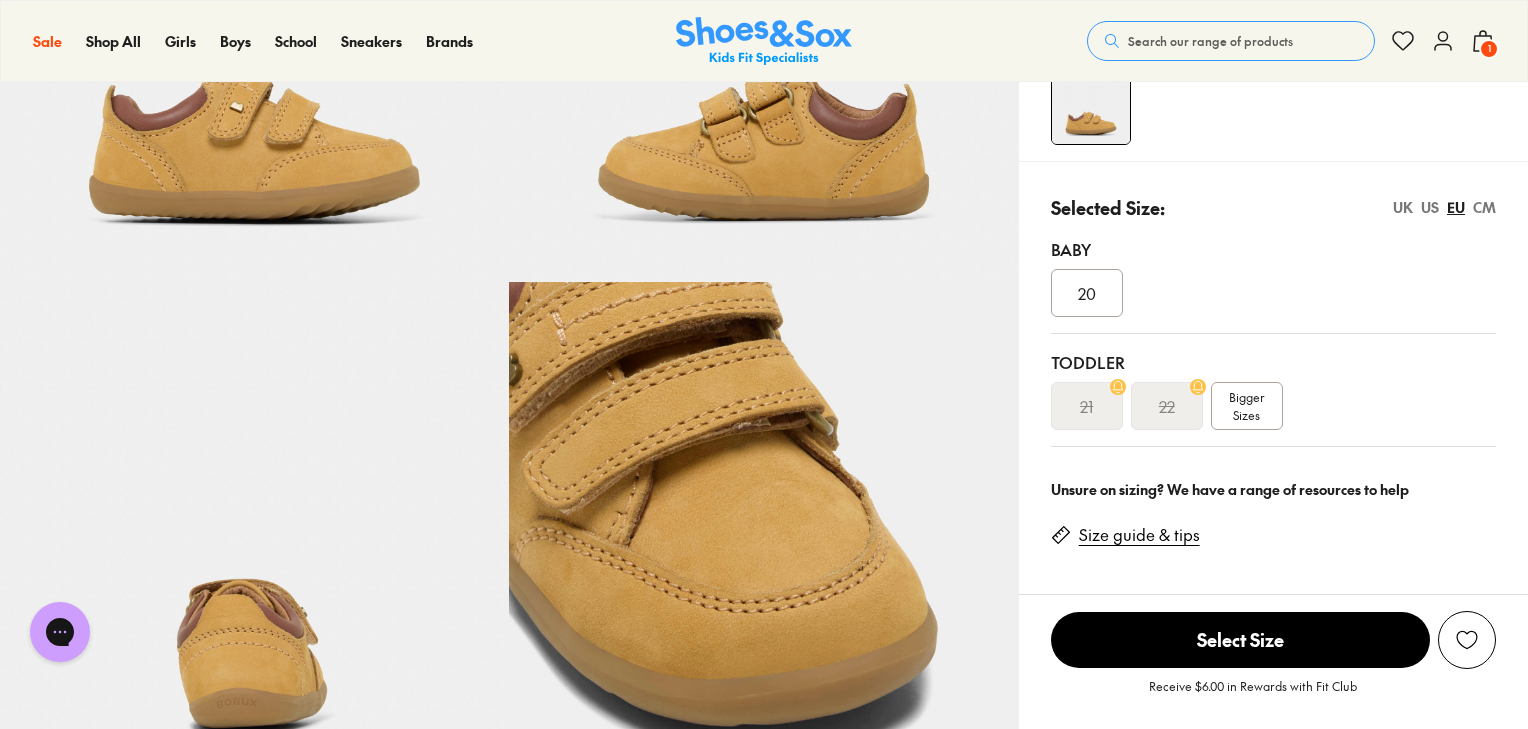 click on "20" at bounding box center (1087, 293) 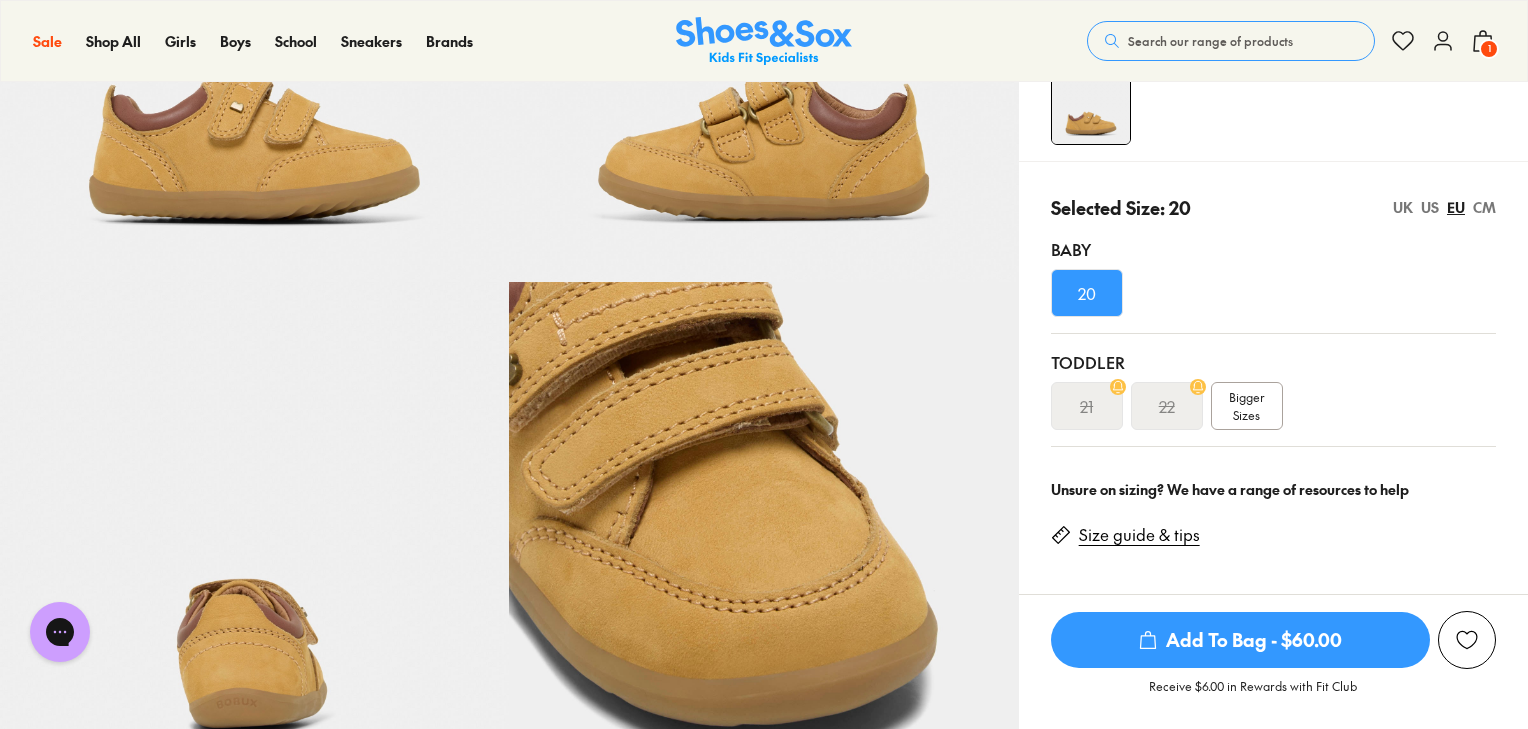 click on "Size guide & tips" at bounding box center (1139, 535) 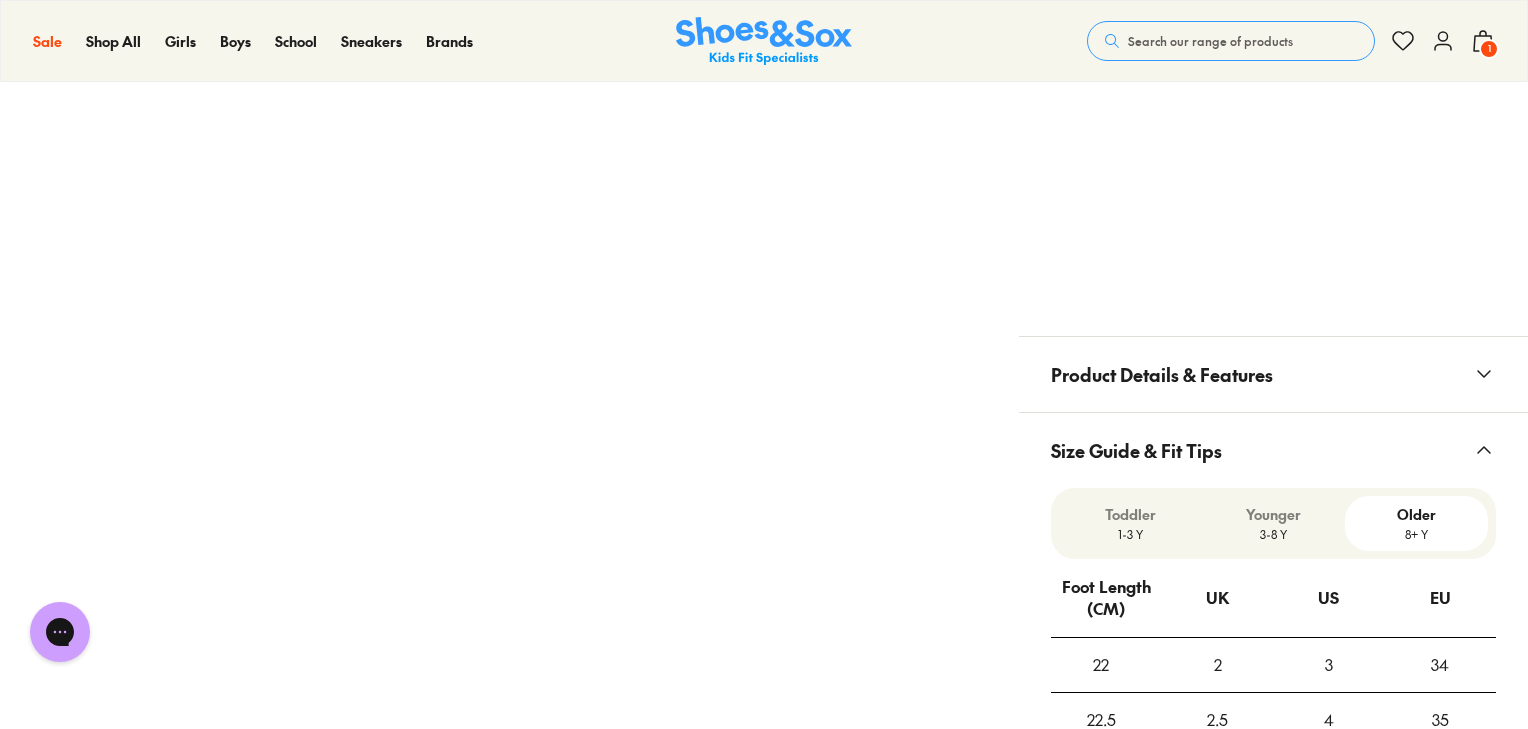 scroll, scrollTop: 1474, scrollLeft: 0, axis: vertical 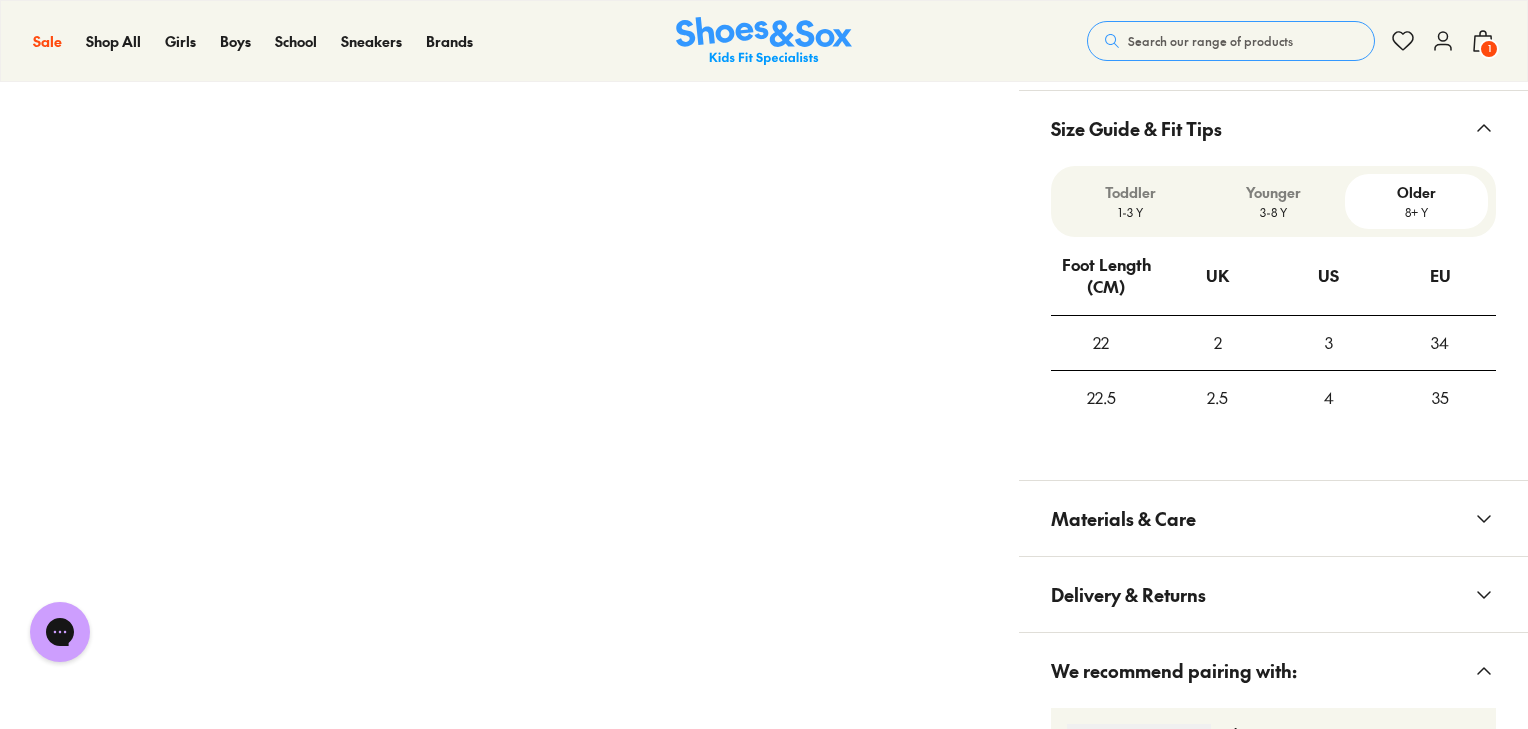 click on "Toddler" at bounding box center (1130, 192) 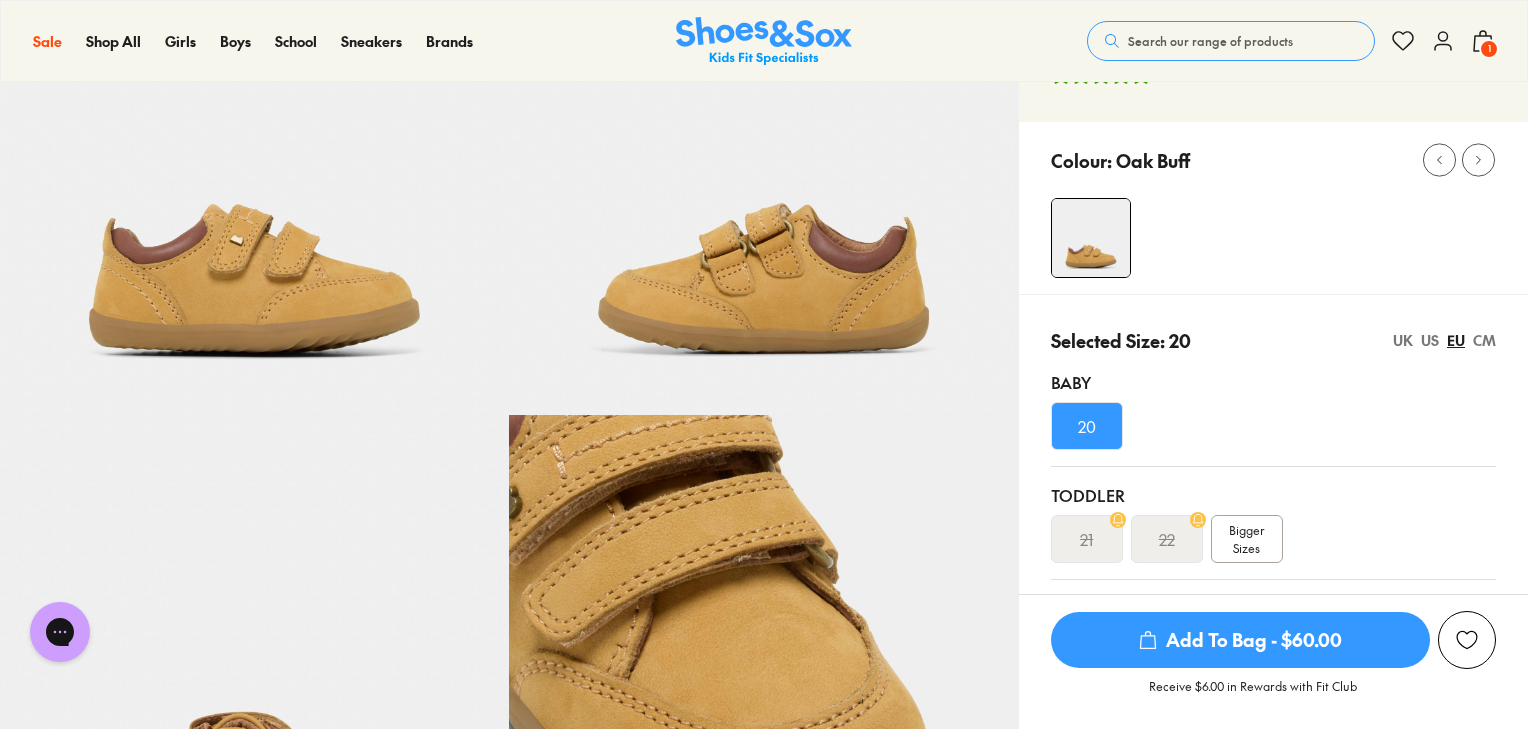 scroll, scrollTop: 208, scrollLeft: 0, axis: vertical 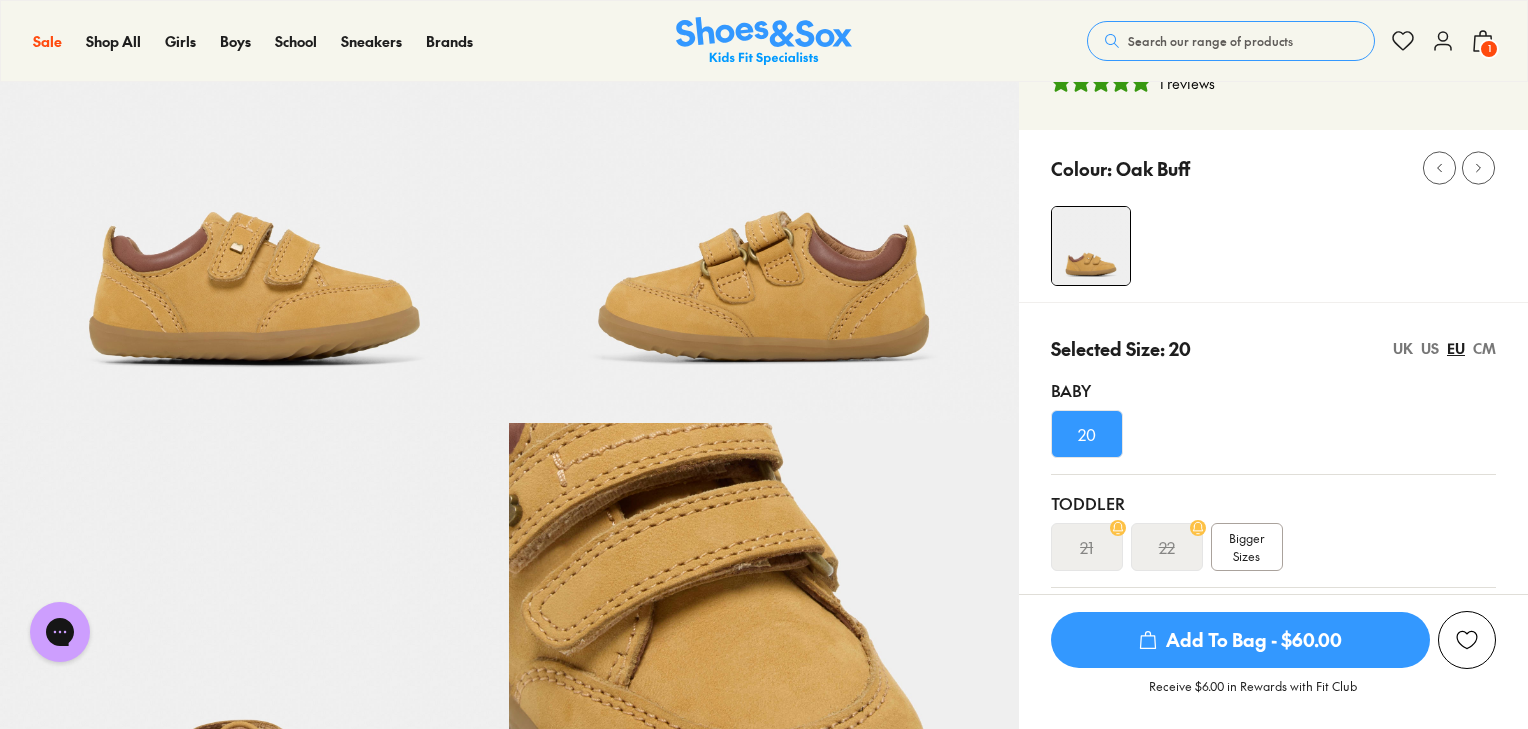 click on "US" at bounding box center [1430, 348] 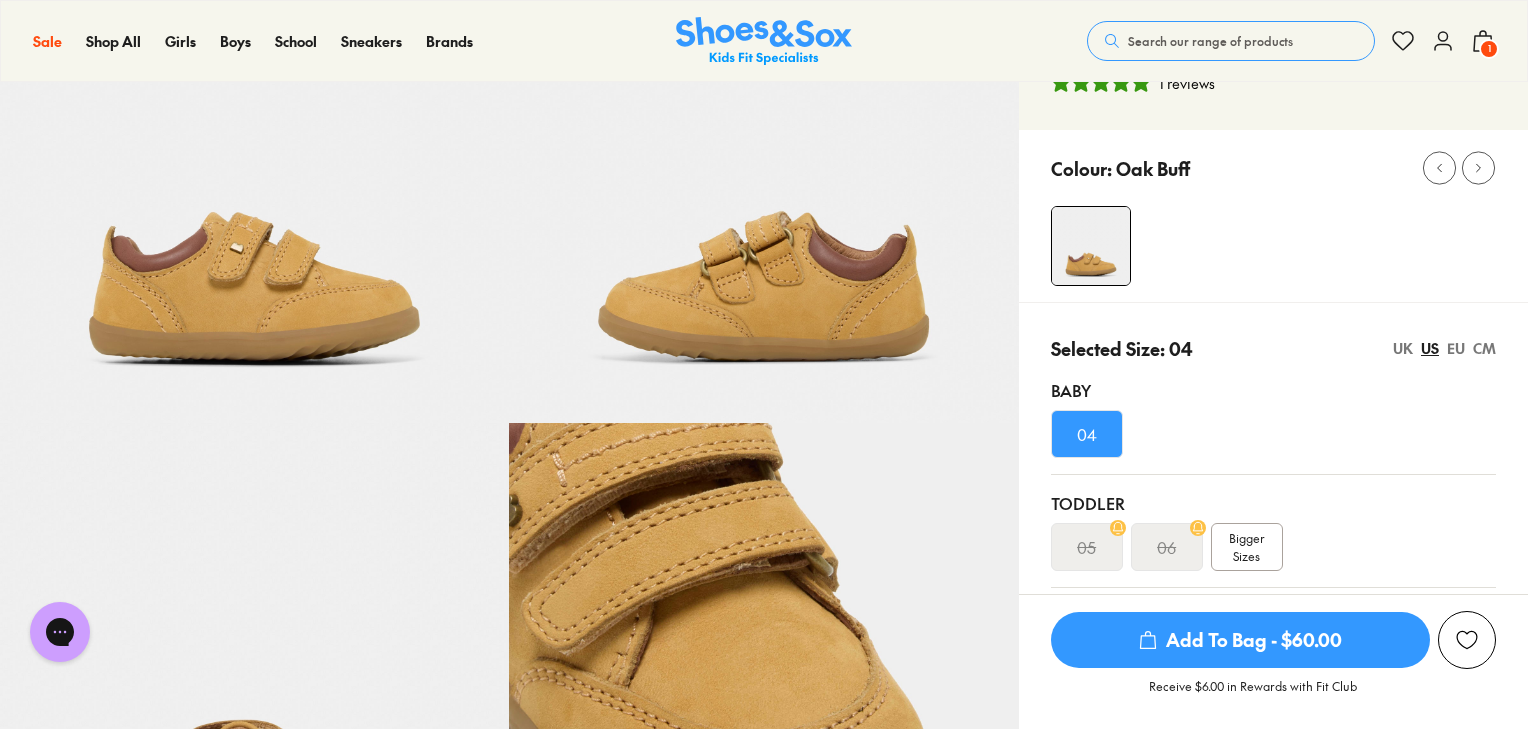 click on "UK" at bounding box center [1403, 348] 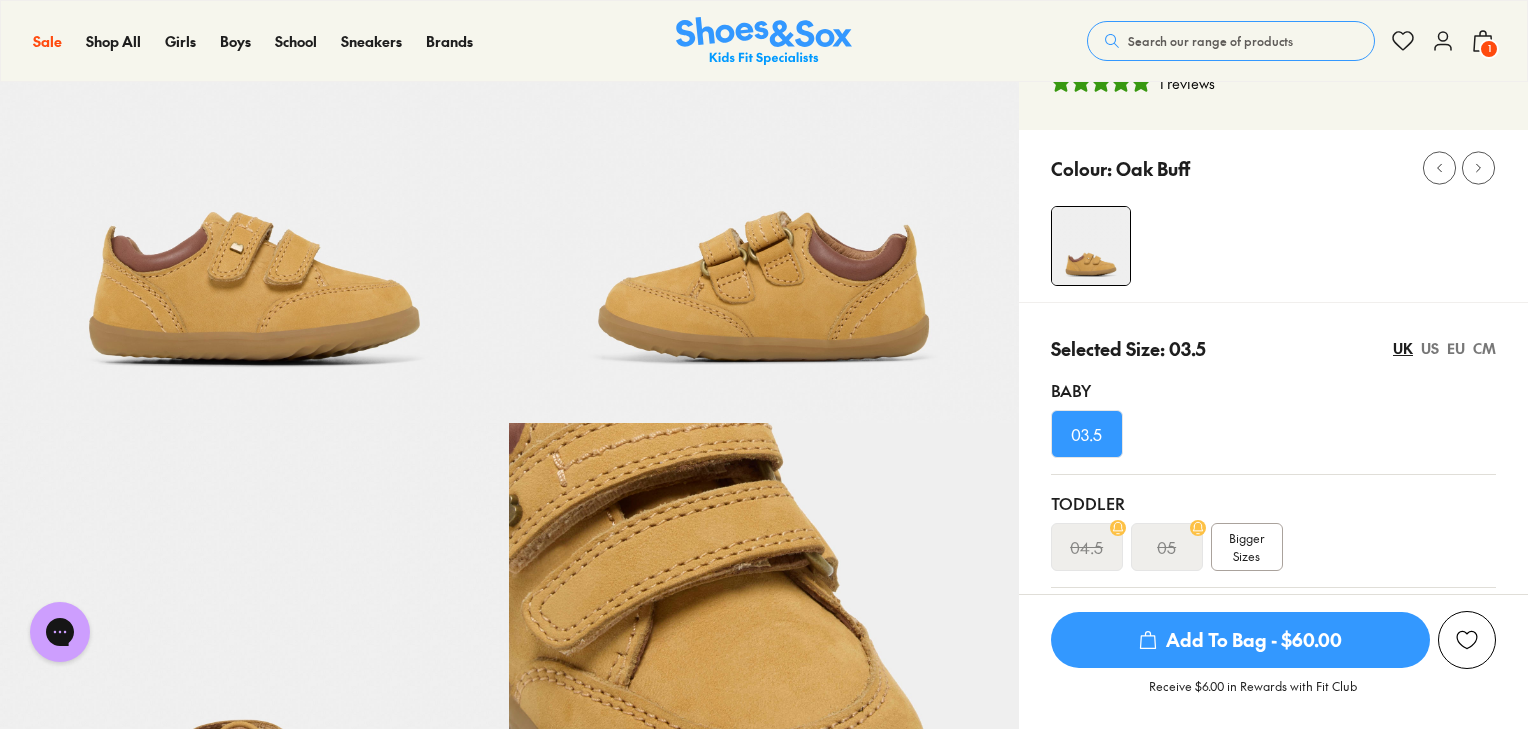 click on "US" at bounding box center [1430, 348] 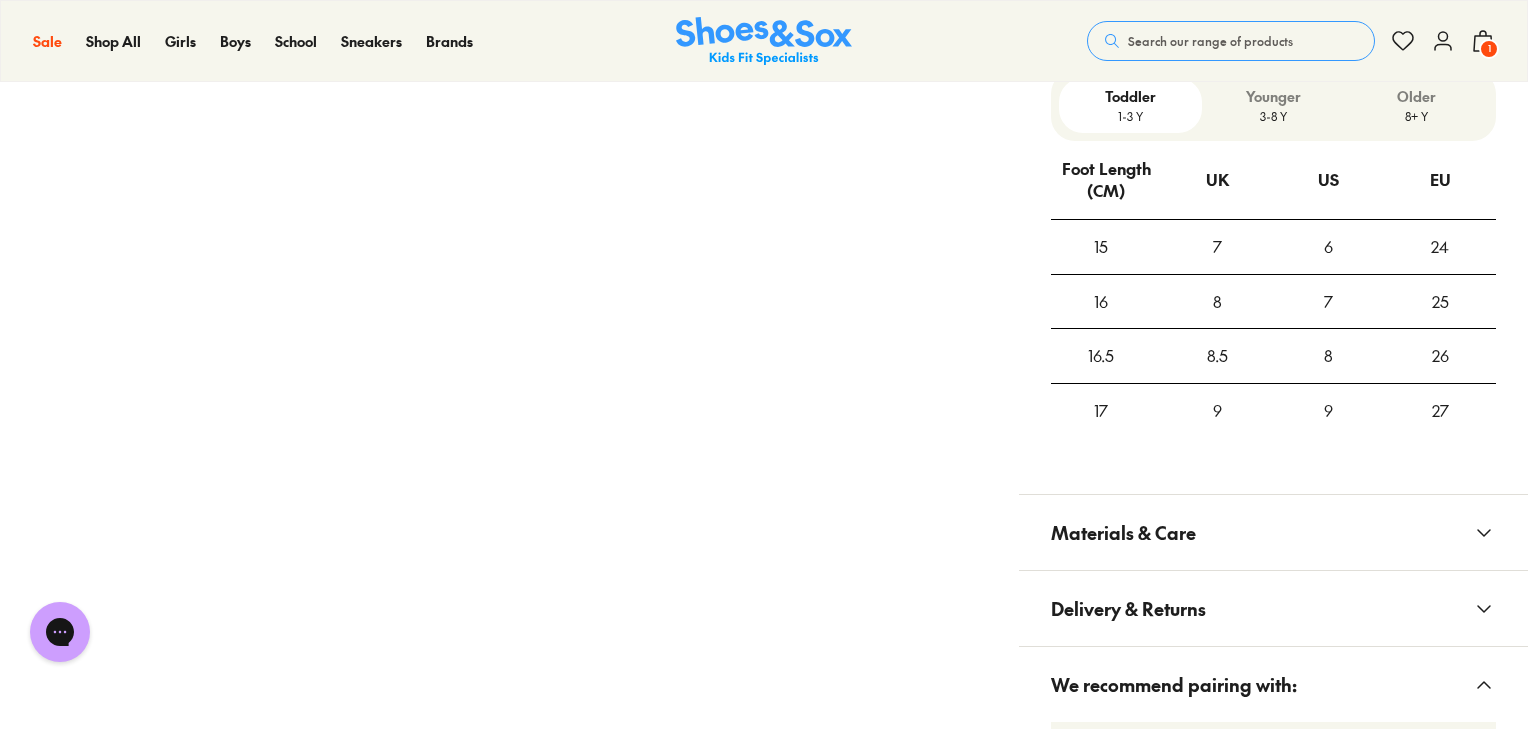 scroll, scrollTop: 1754, scrollLeft: 0, axis: vertical 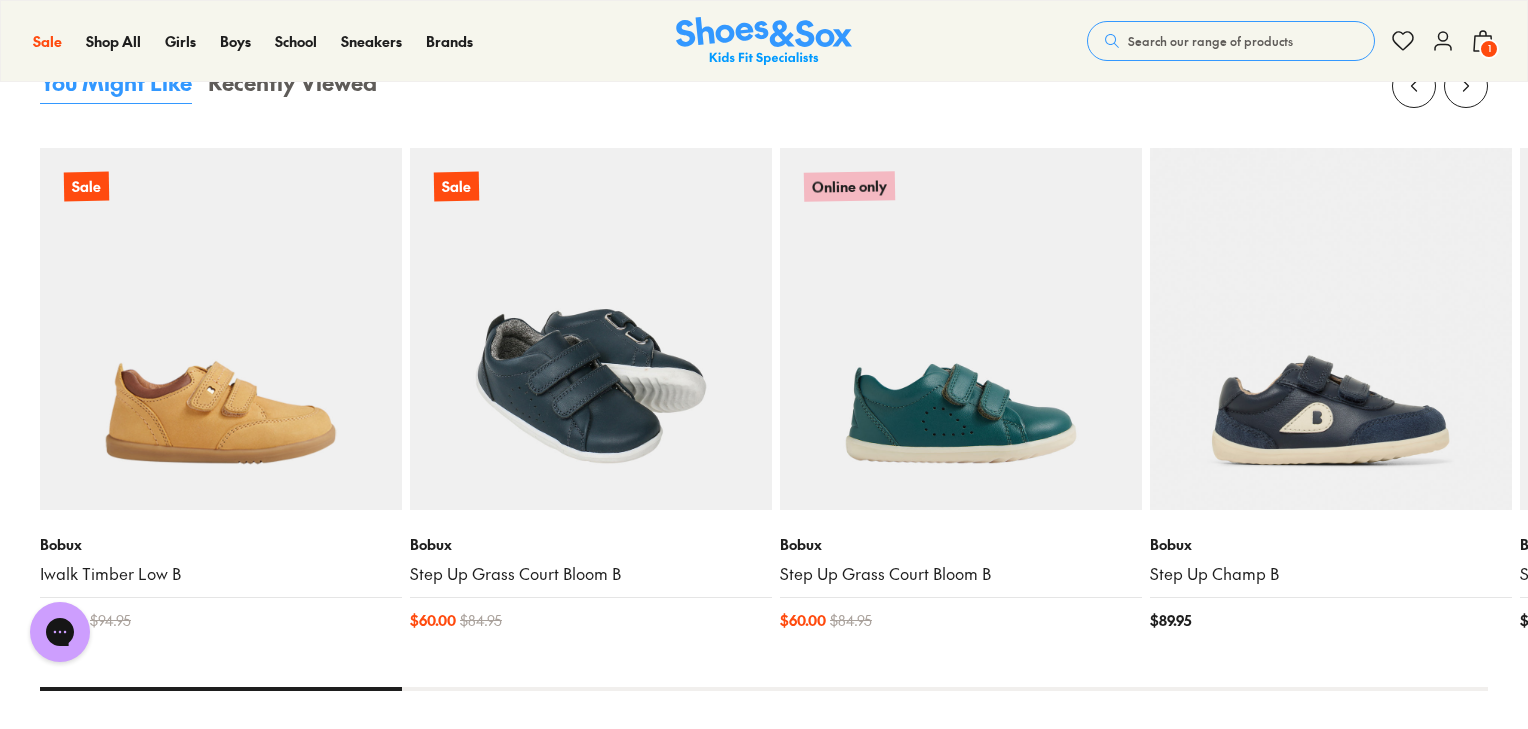 click at bounding box center [591, 329] 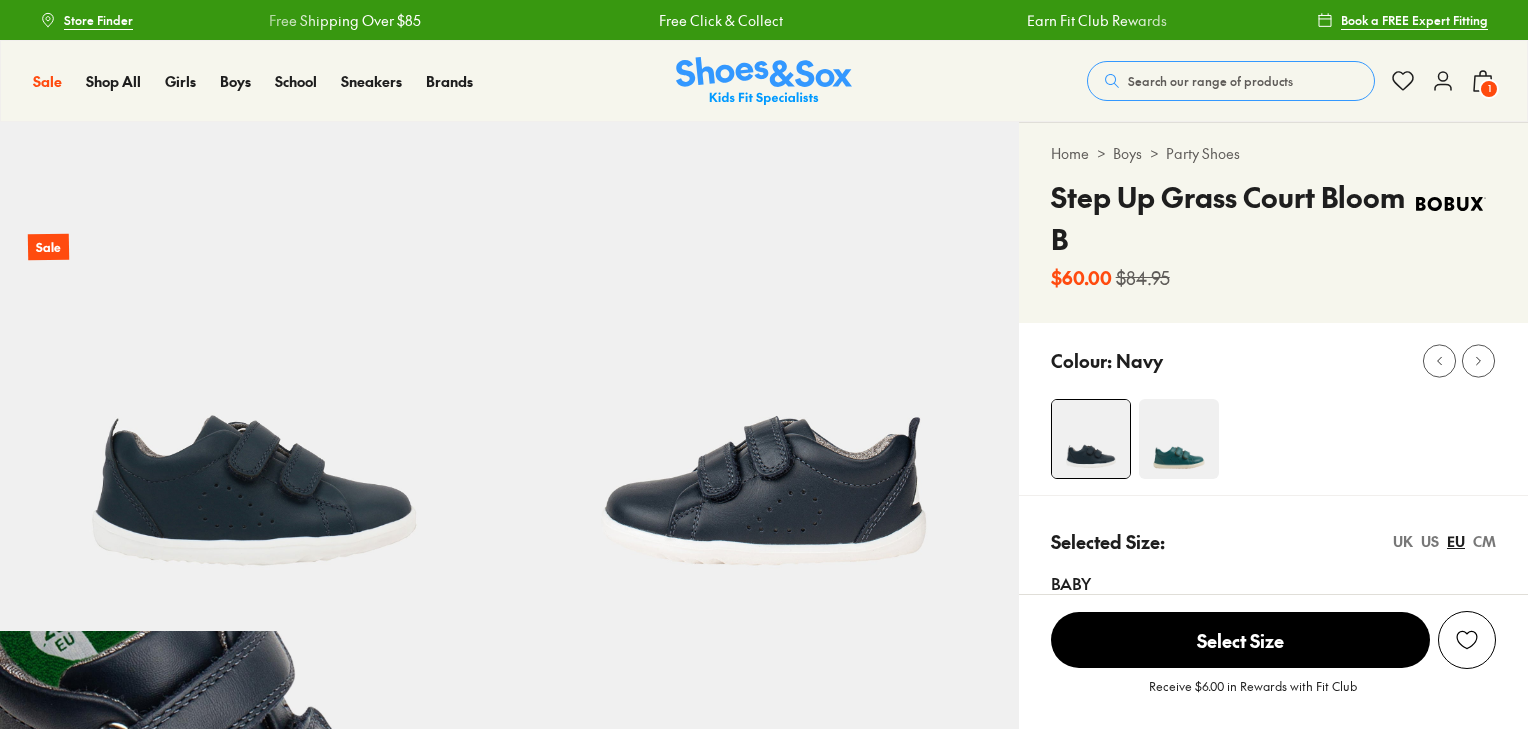scroll, scrollTop: 0, scrollLeft: 0, axis: both 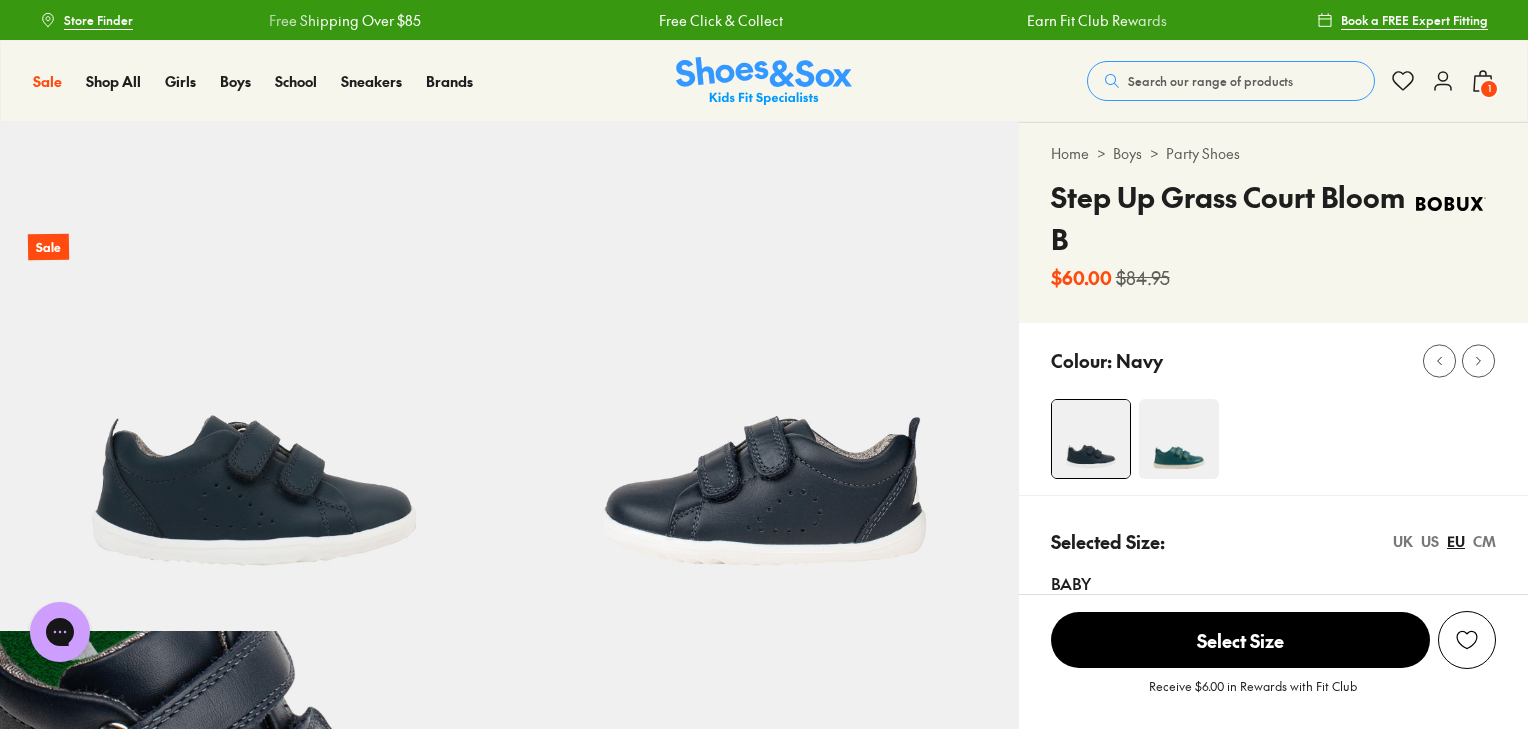 click 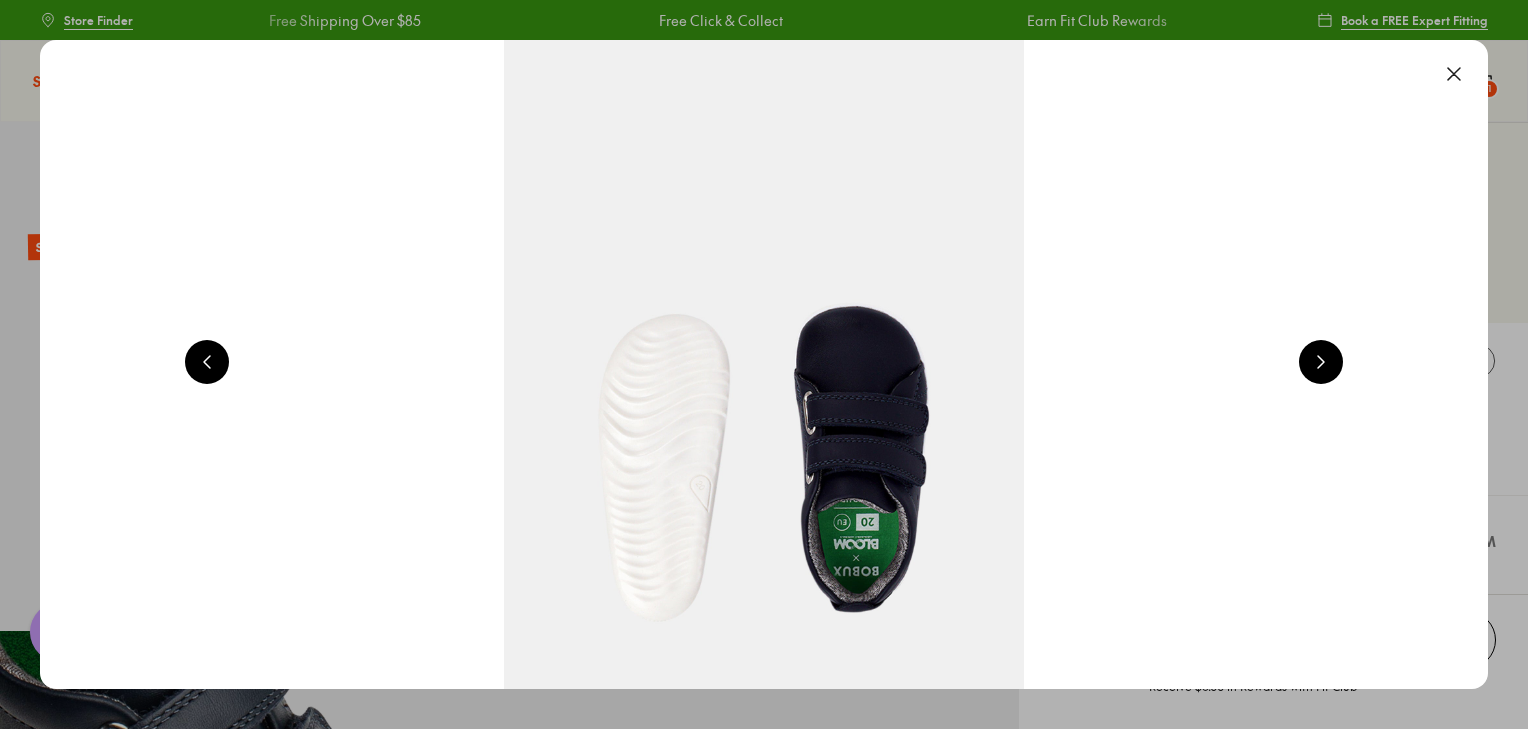 scroll, scrollTop: 0, scrollLeft: 2912, axis: horizontal 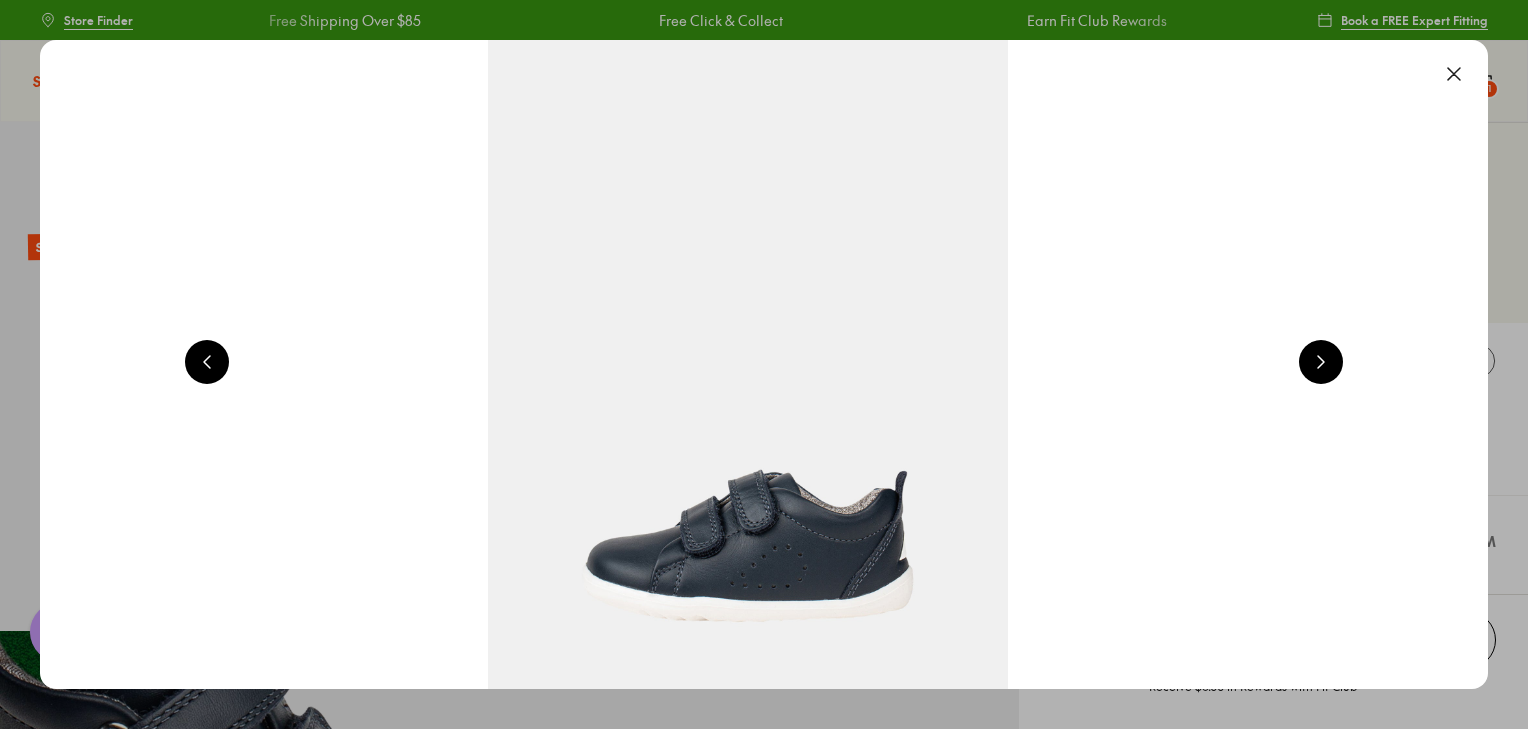 click at bounding box center (1454, 74) 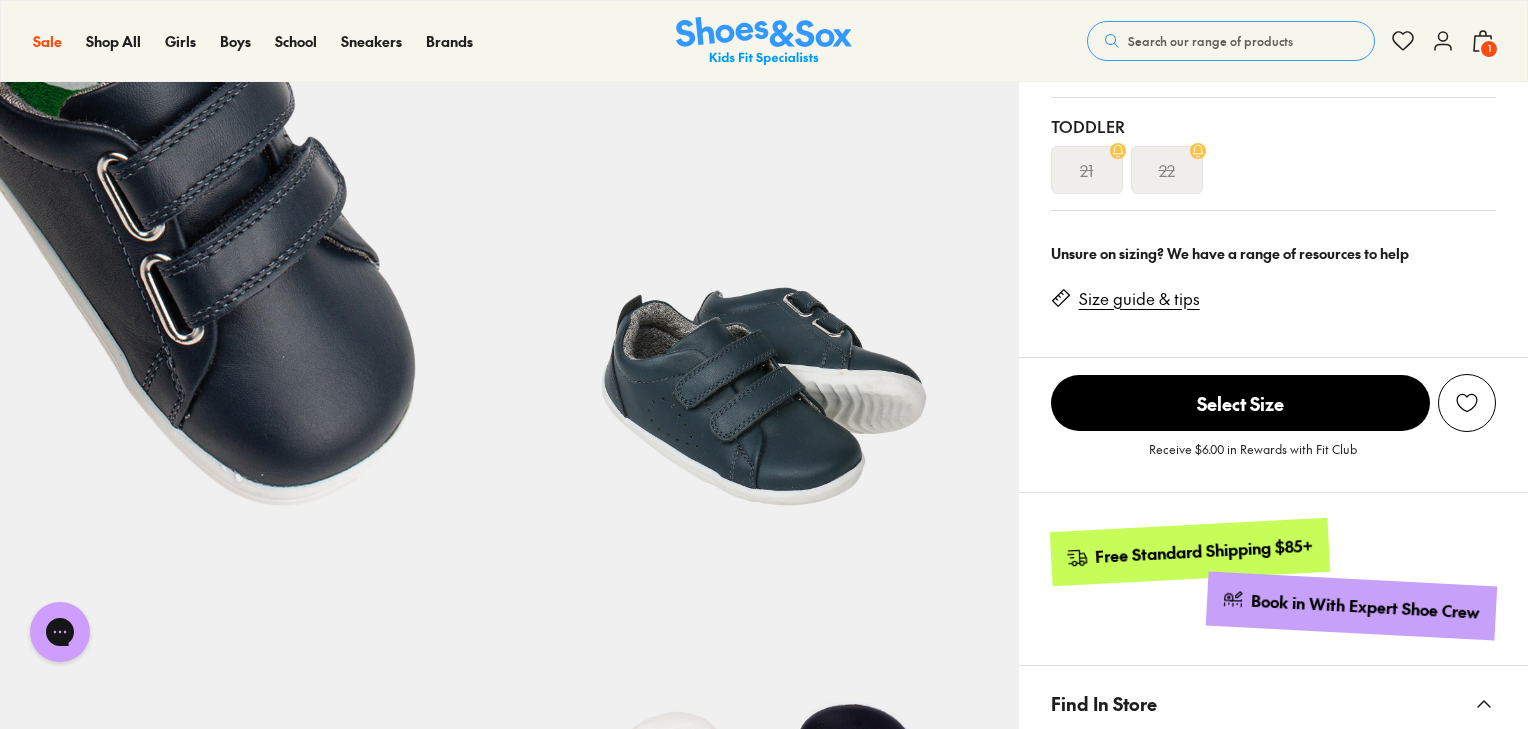 scroll, scrollTop: 253, scrollLeft: 0, axis: vertical 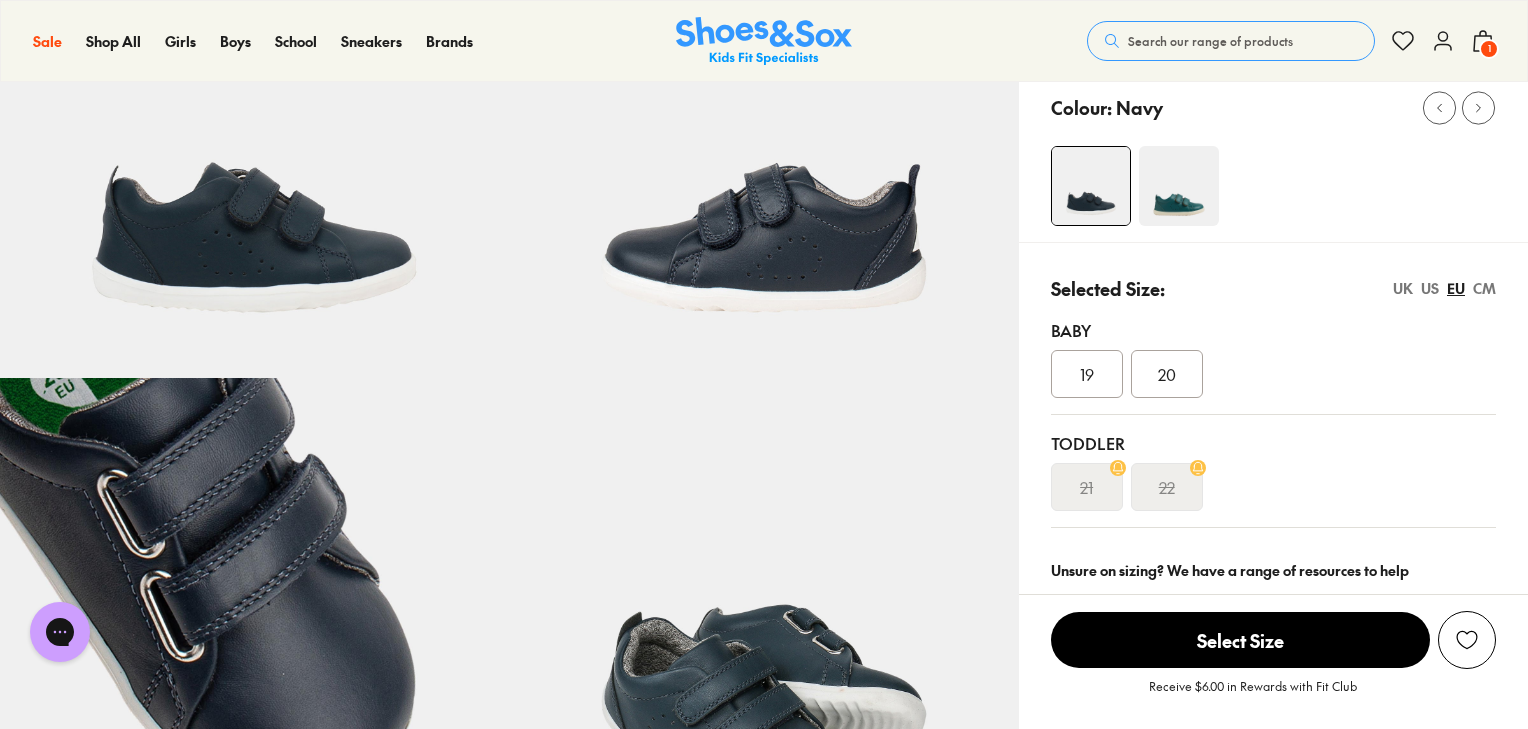 click on "US" at bounding box center (1430, 288) 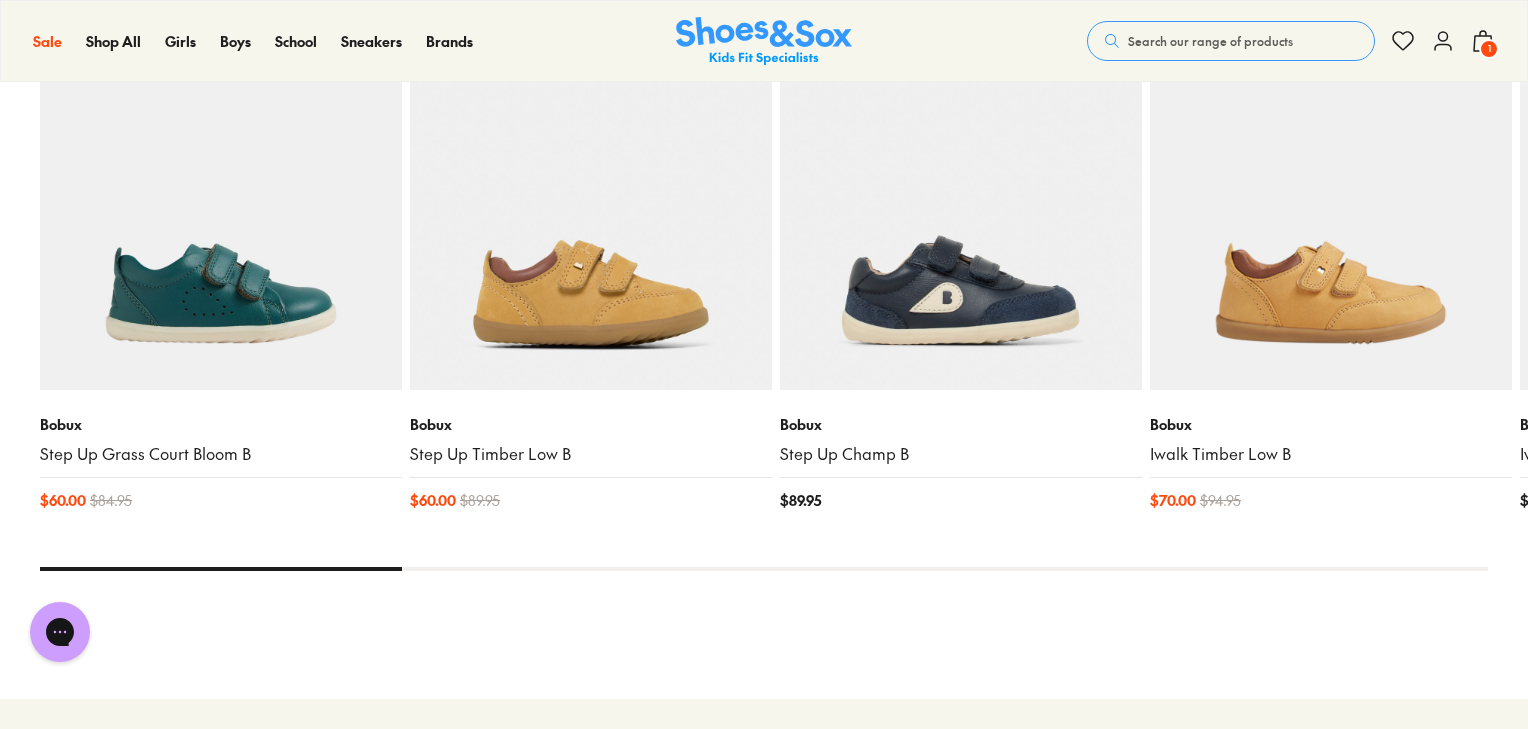 scroll, scrollTop: 1970, scrollLeft: 0, axis: vertical 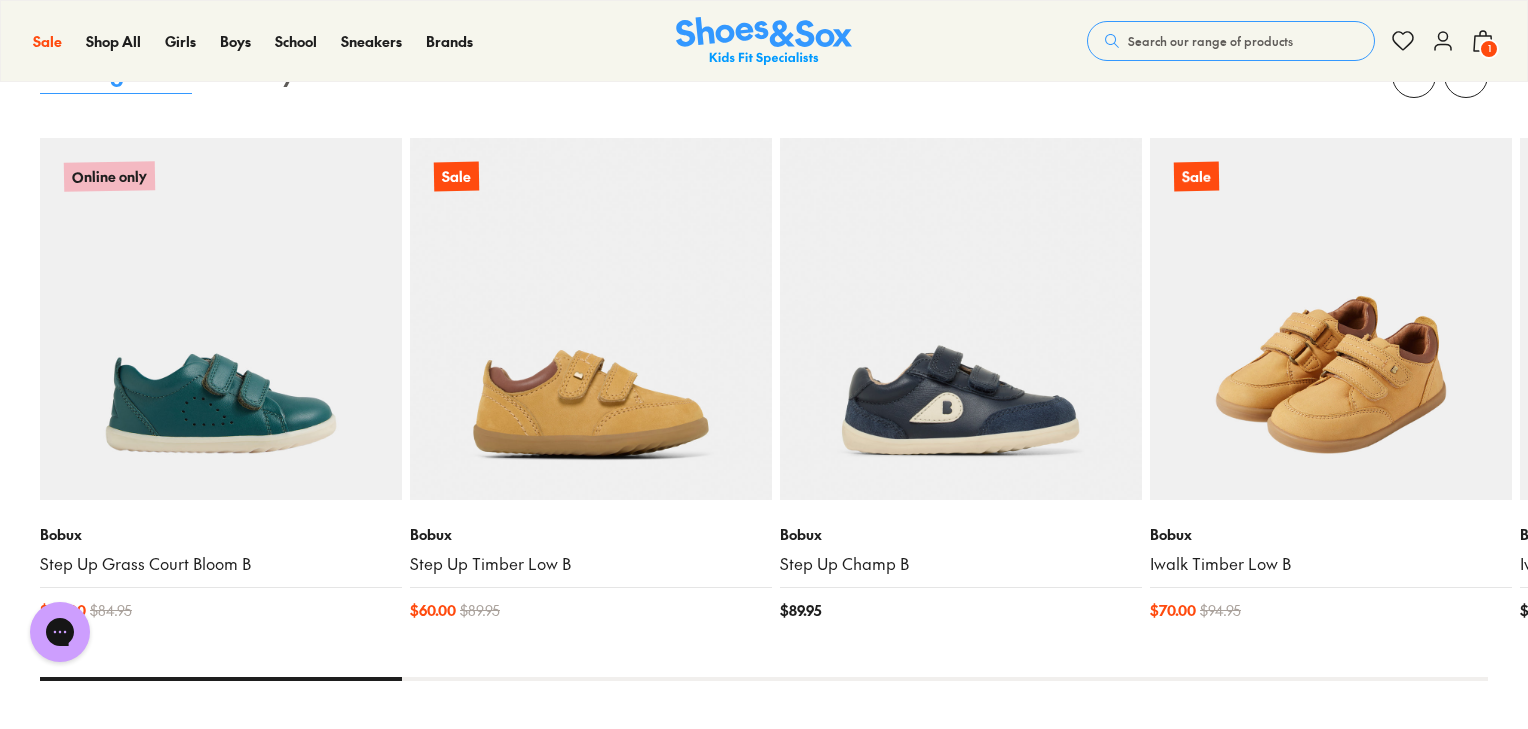 click at bounding box center [1331, 319] 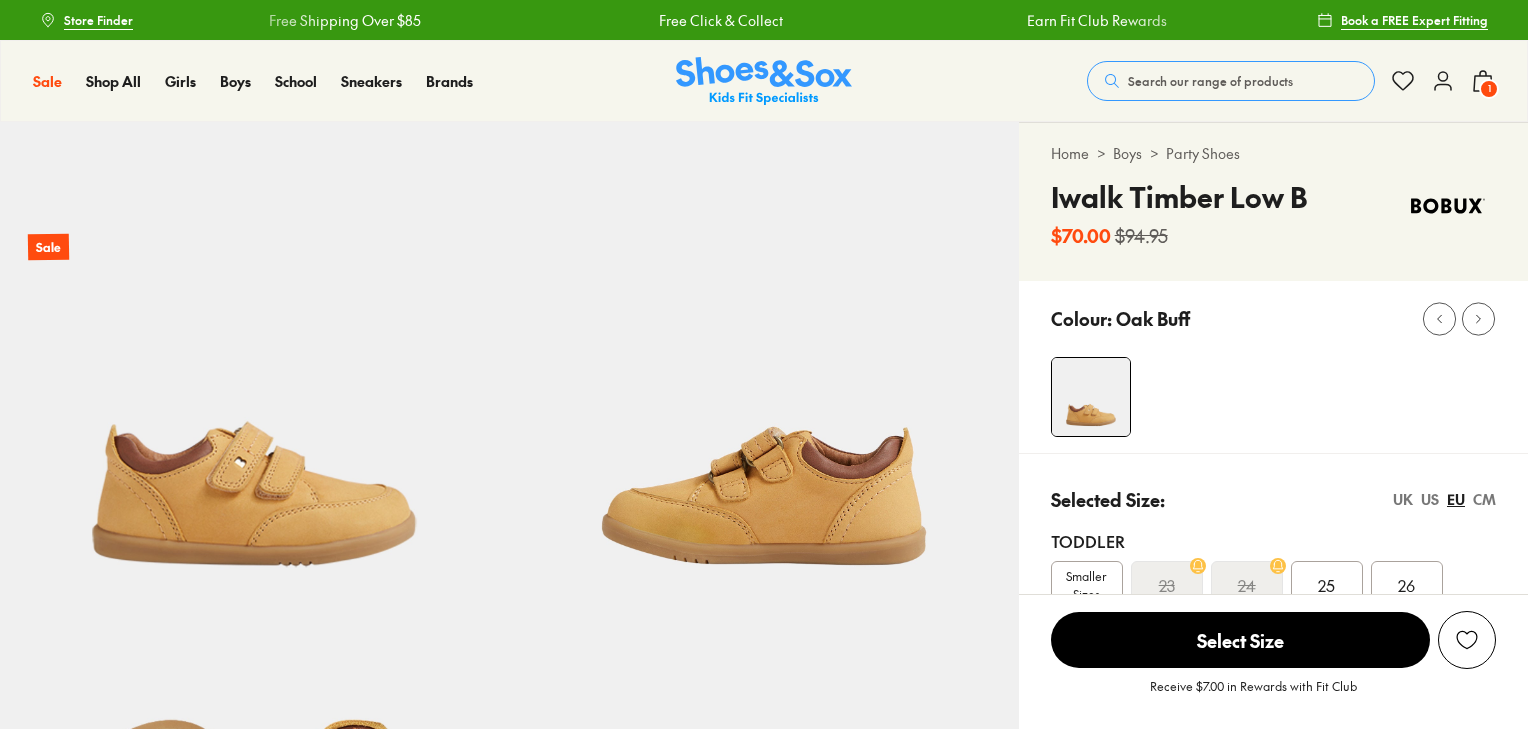 scroll, scrollTop: 0, scrollLeft: 0, axis: both 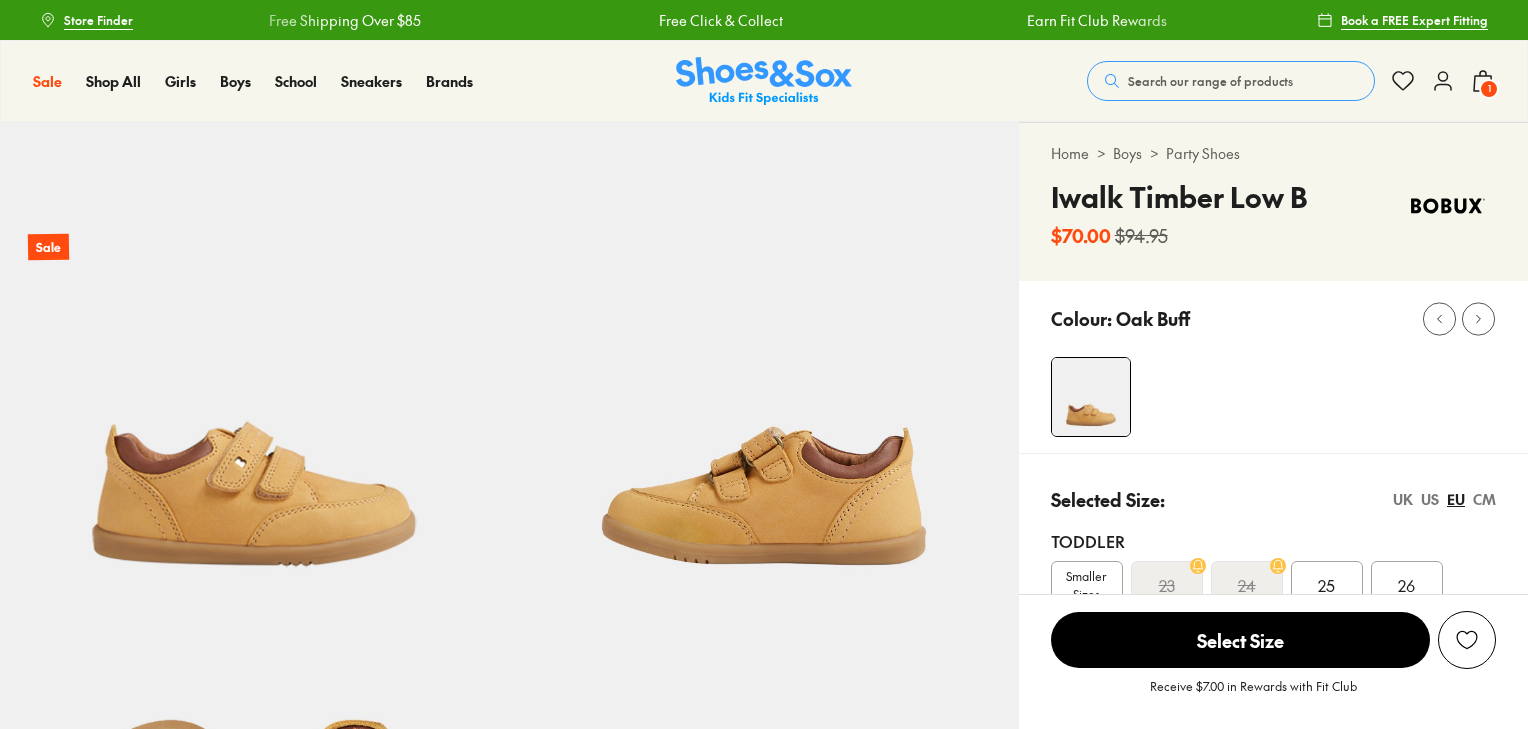 select on "*" 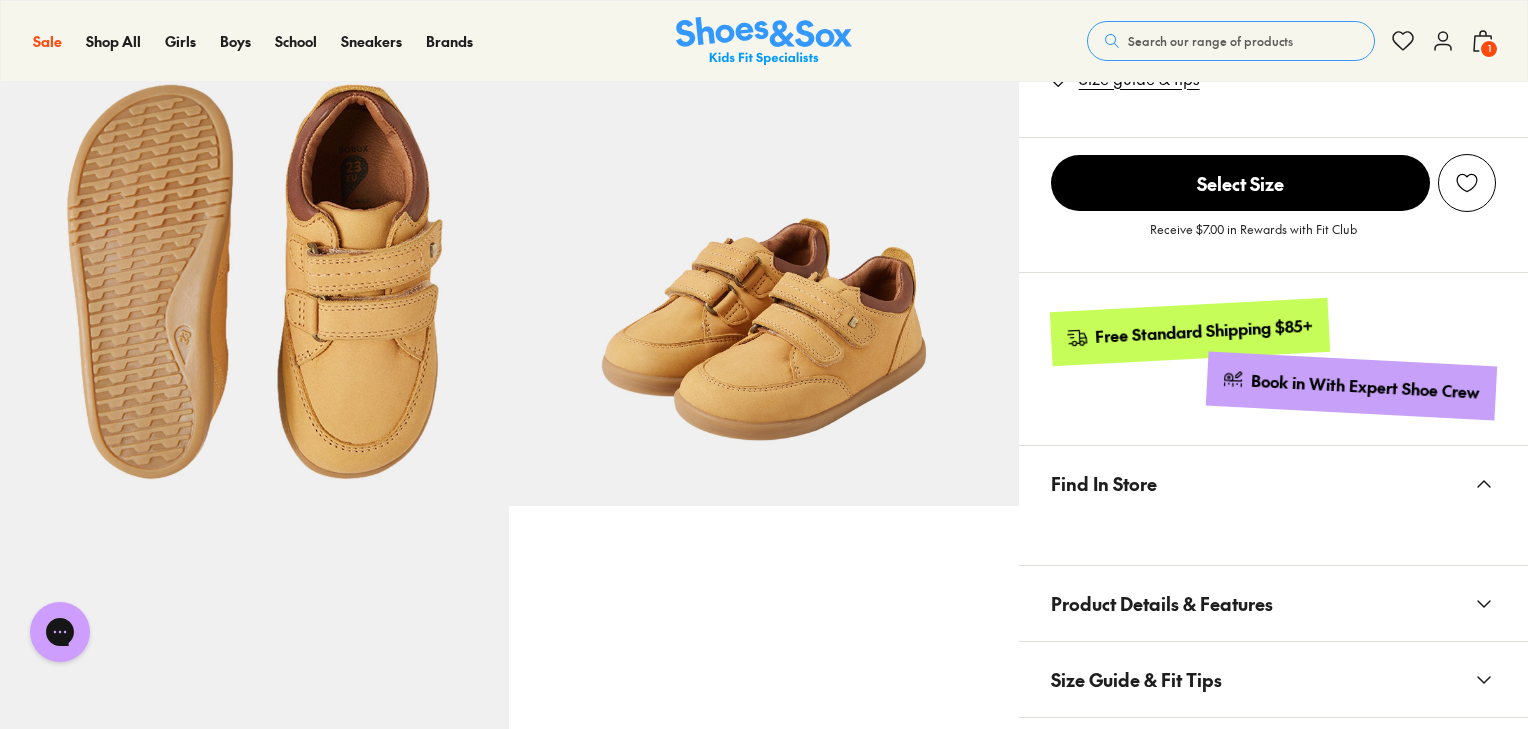 scroll, scrollTop: 0, scrollLeft: 0, axis: both 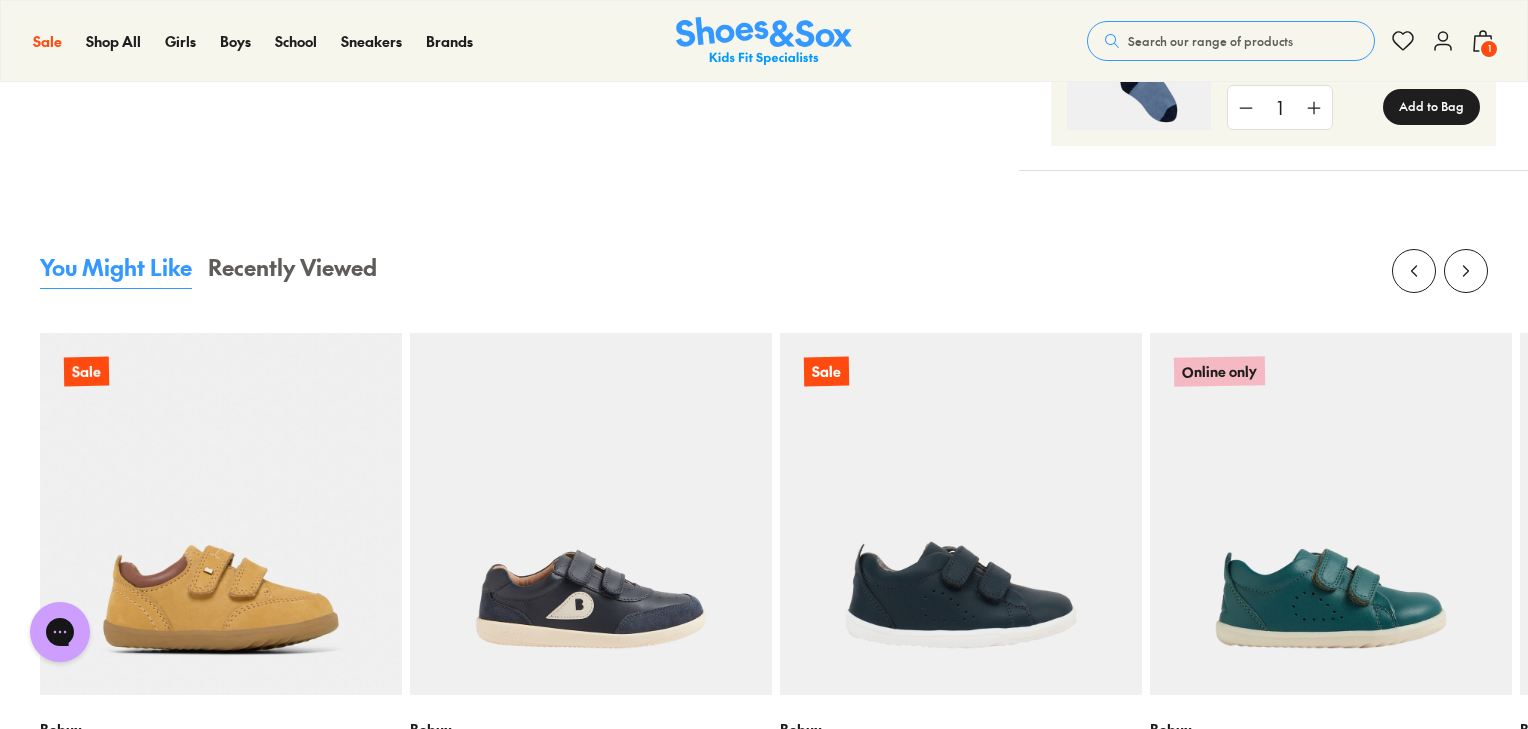 click on "1" 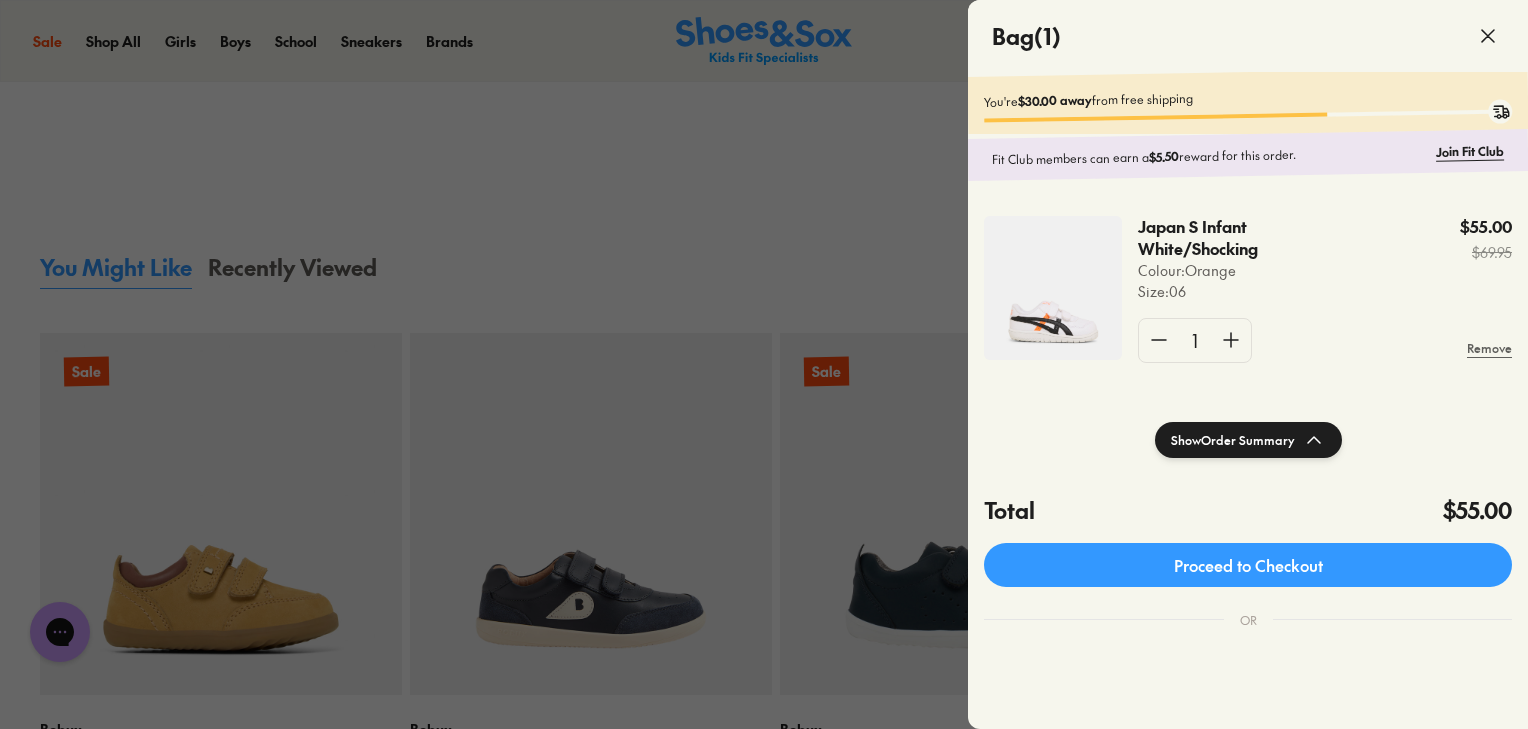 click 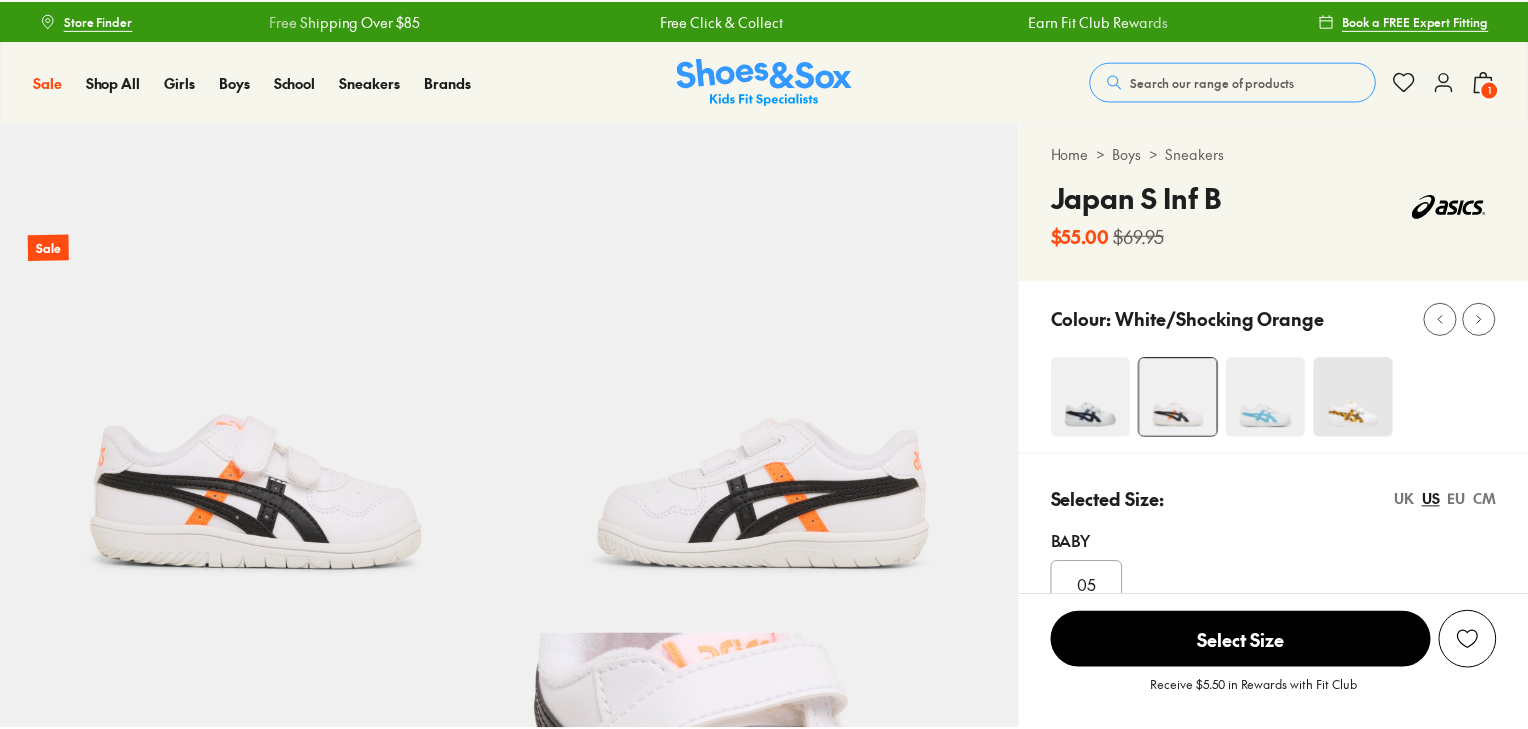 scroll, scrollTop: 0, scrollLeft: 0, axis: both 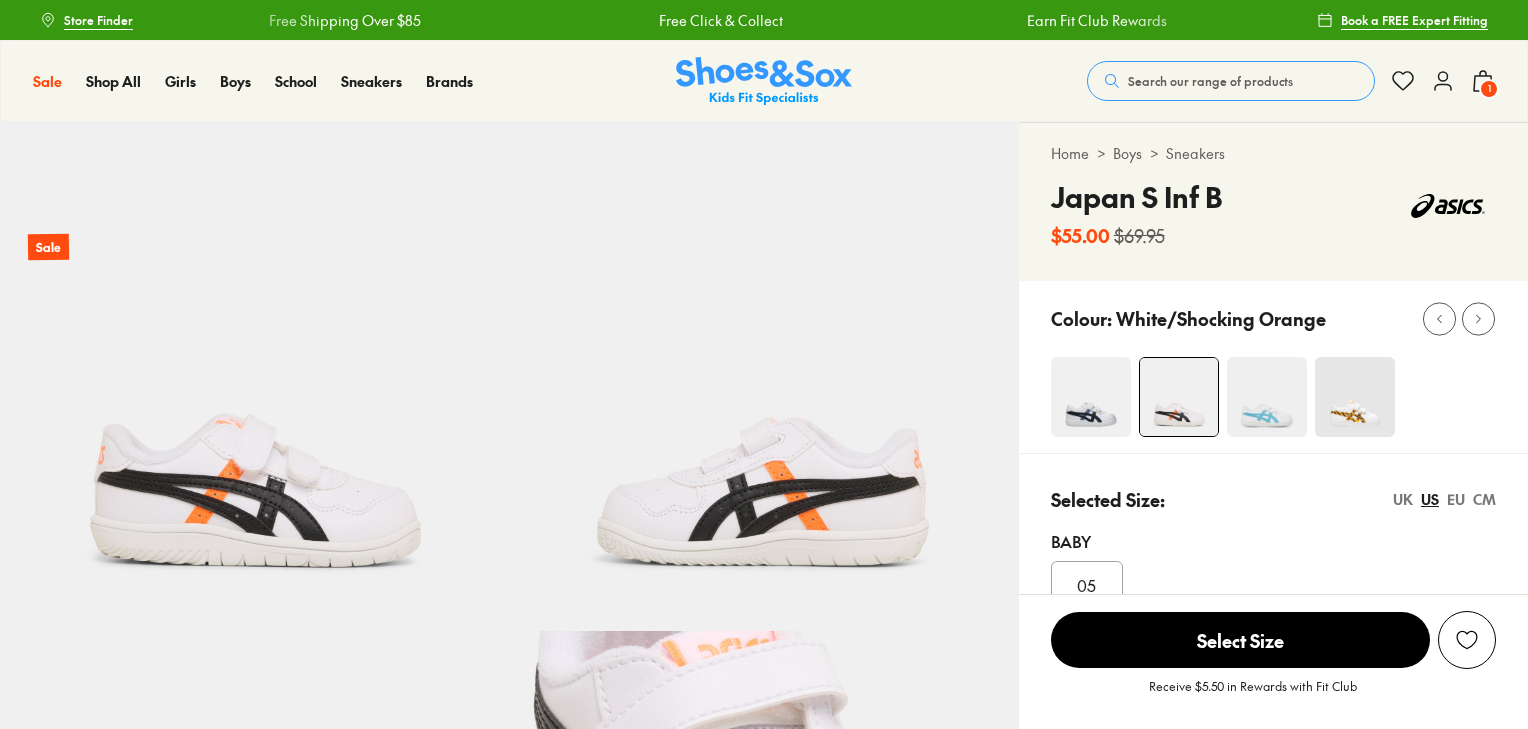 select on "*" 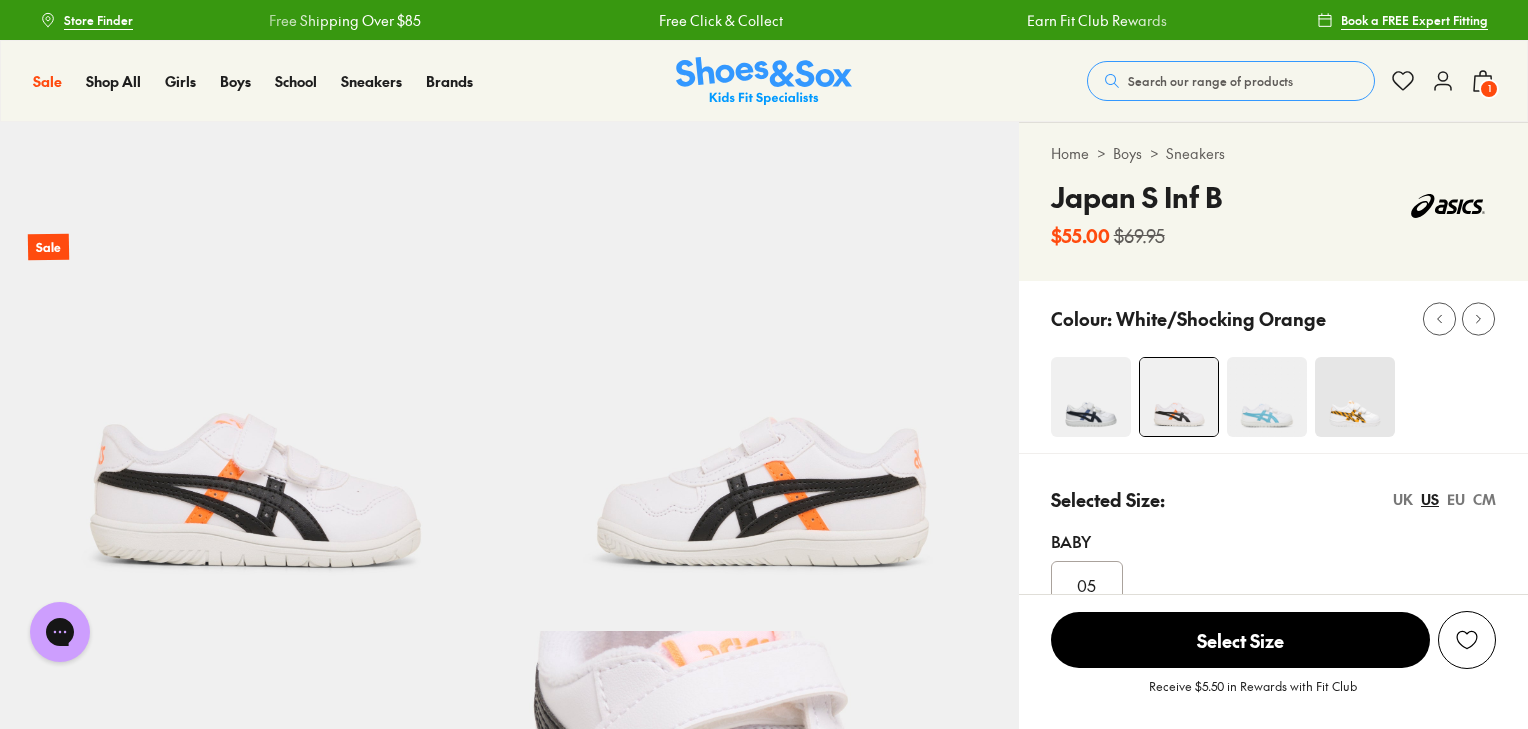 scroll, scrollTop: 0, scrollLeft: 0, axis: both 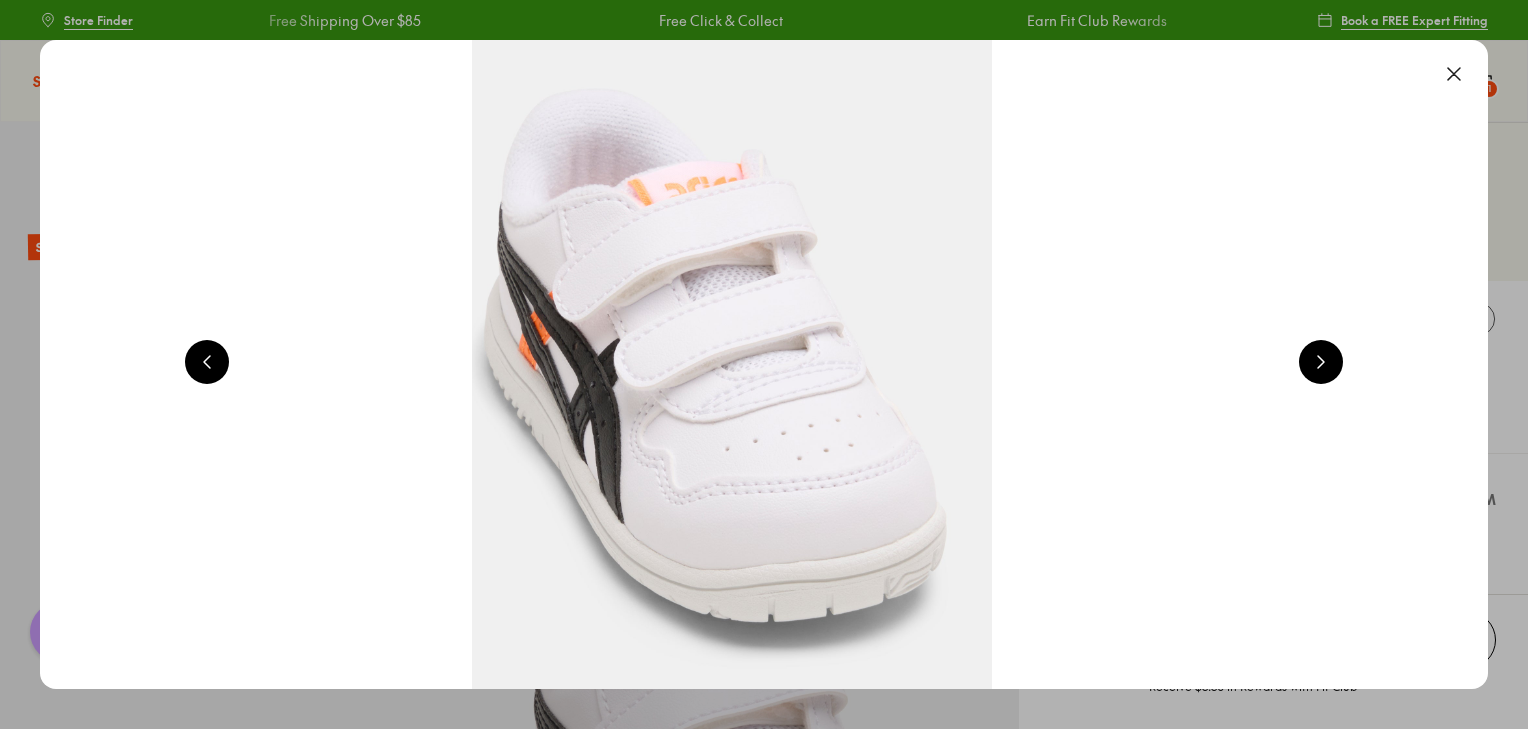 click at bounding box center [1454, 74] 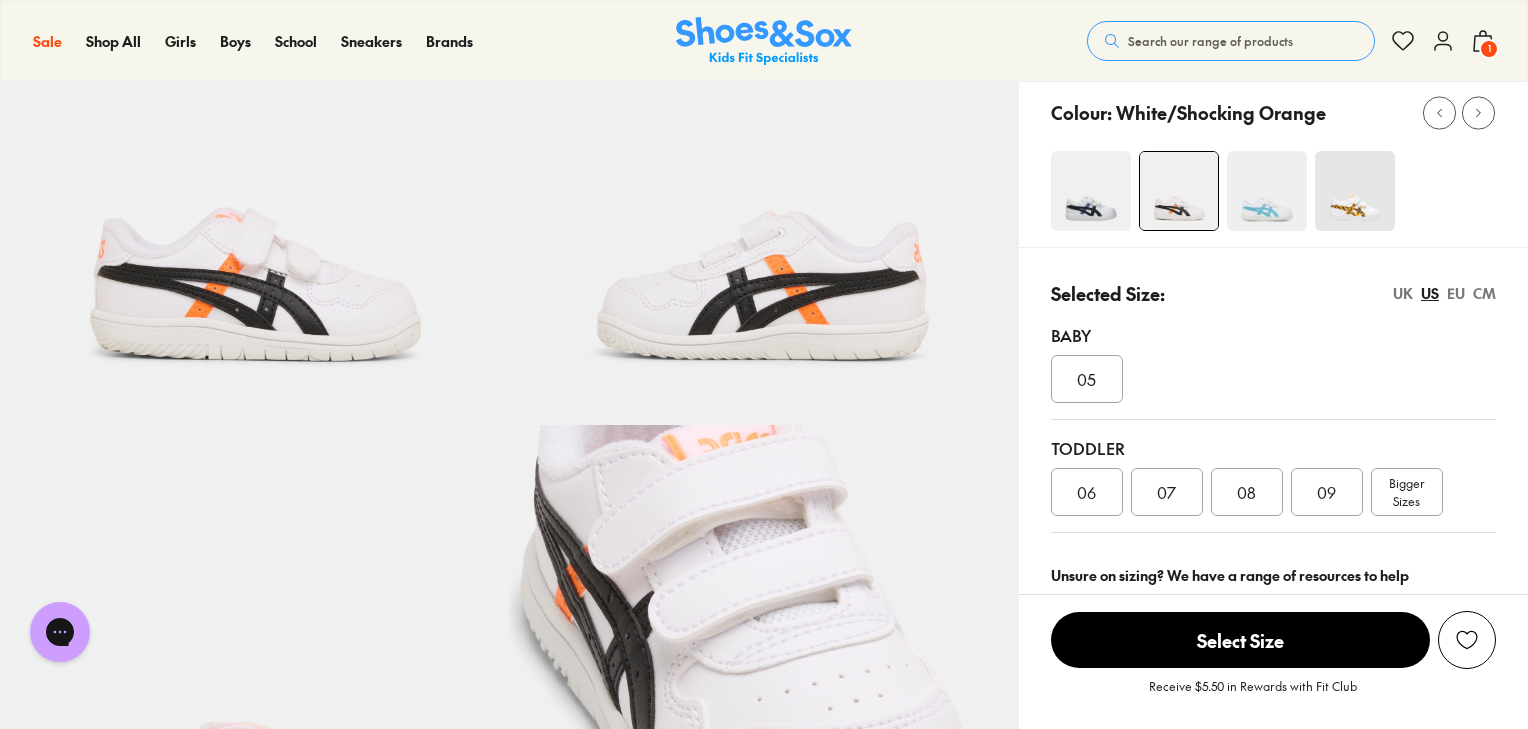 scroll, scrollTop: 231, scrollLeft: 0, axis: vertical 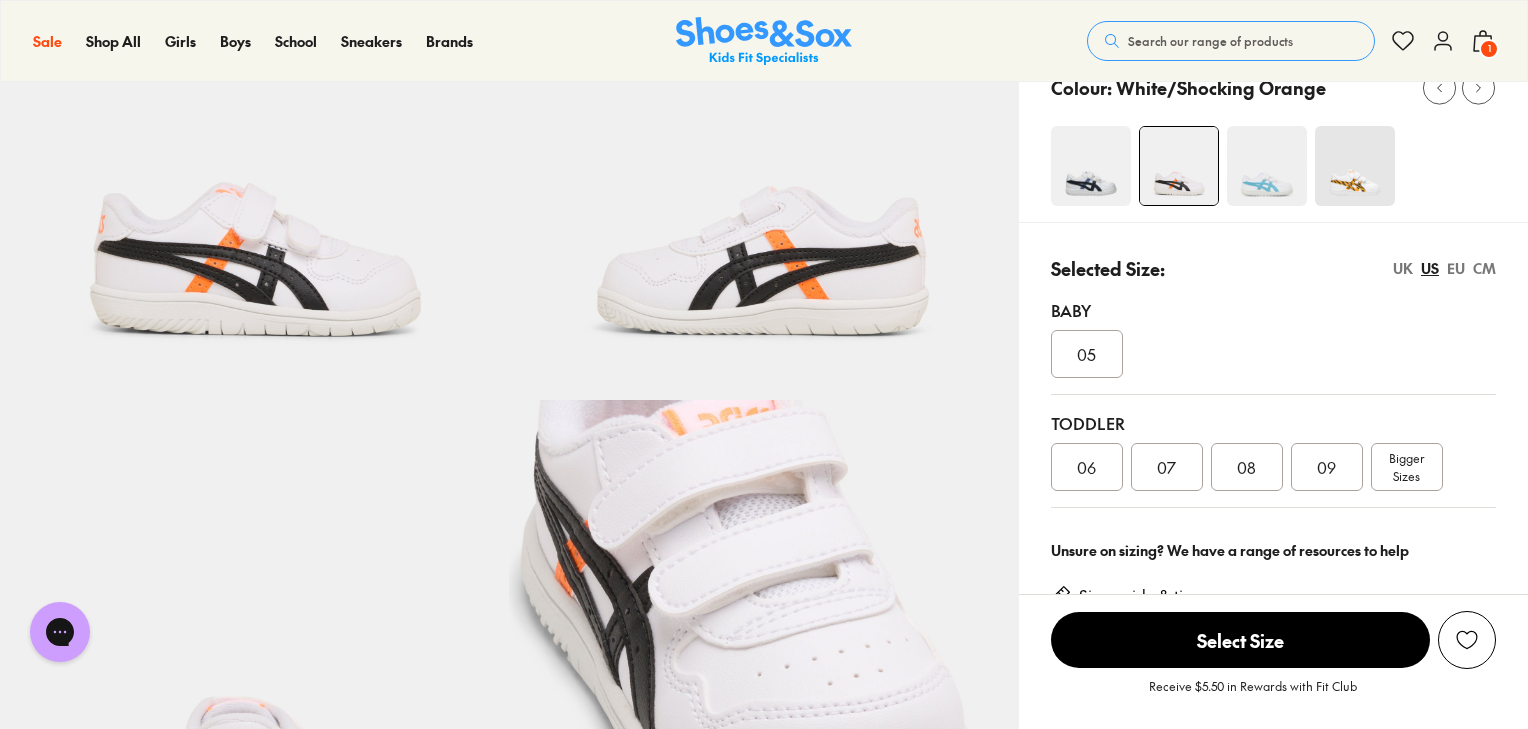 click on "07" at bounding box center (1166, 467) 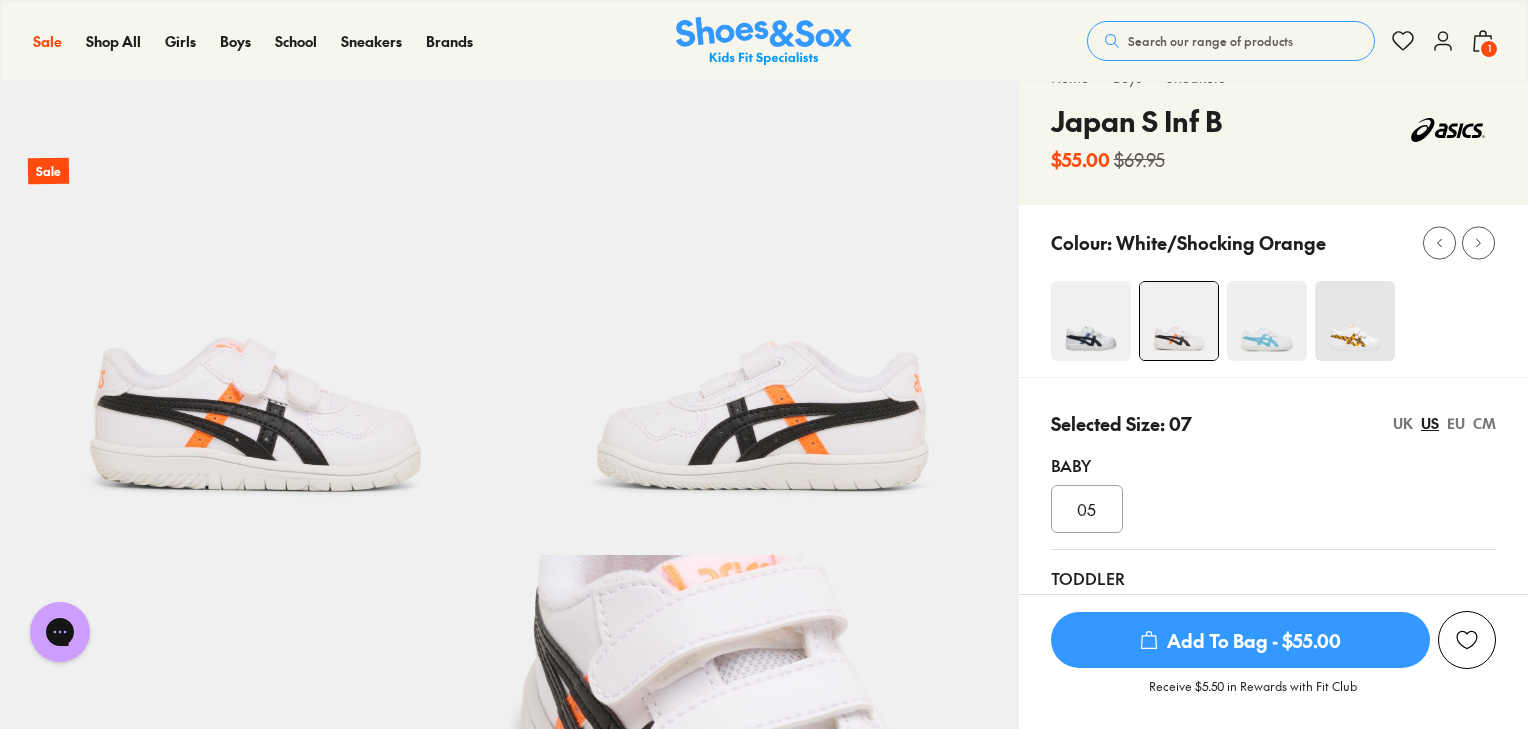 scroll, scrollTop: 74, scrollLeft: 0, axis: vertical 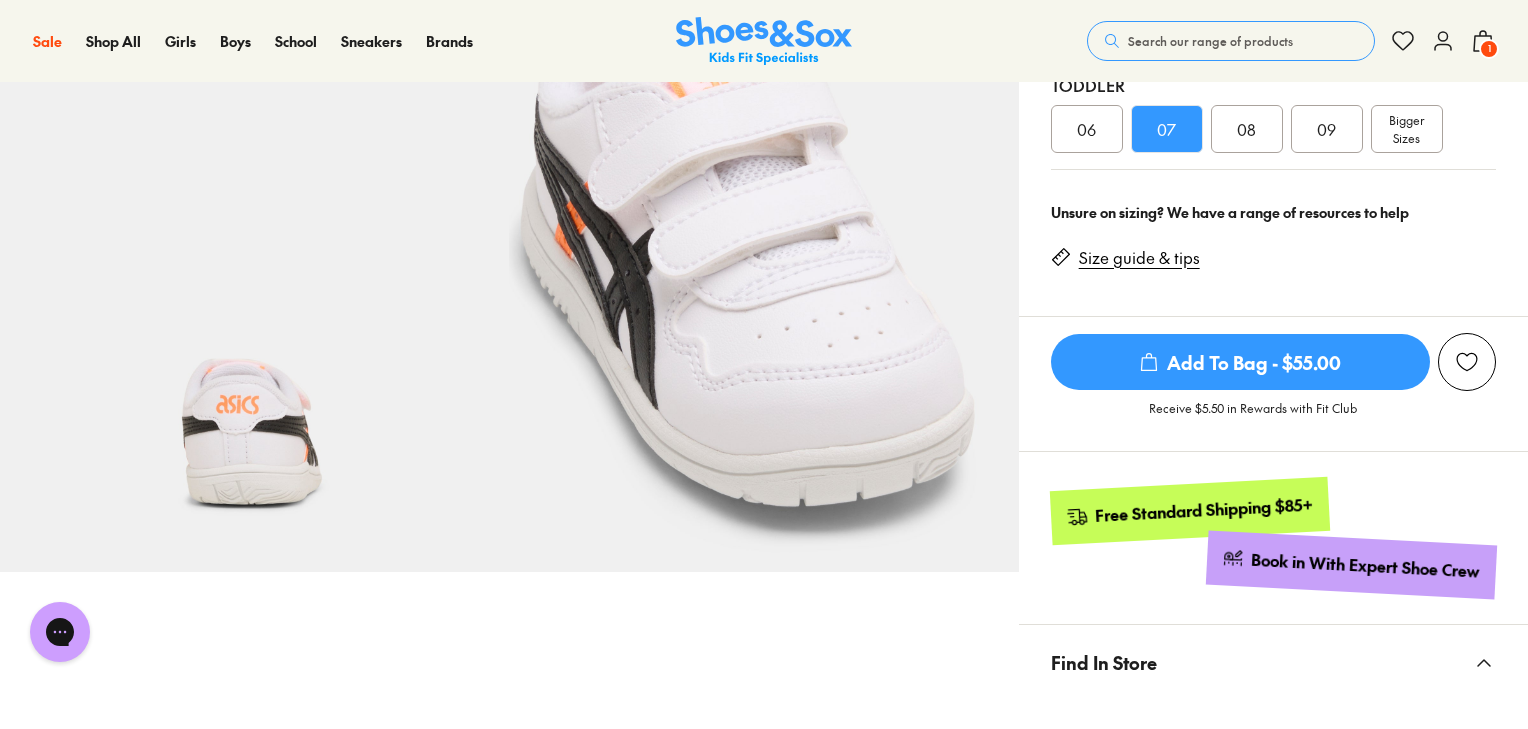 click on "Search our range of products" at bounding box center (1231, 41) 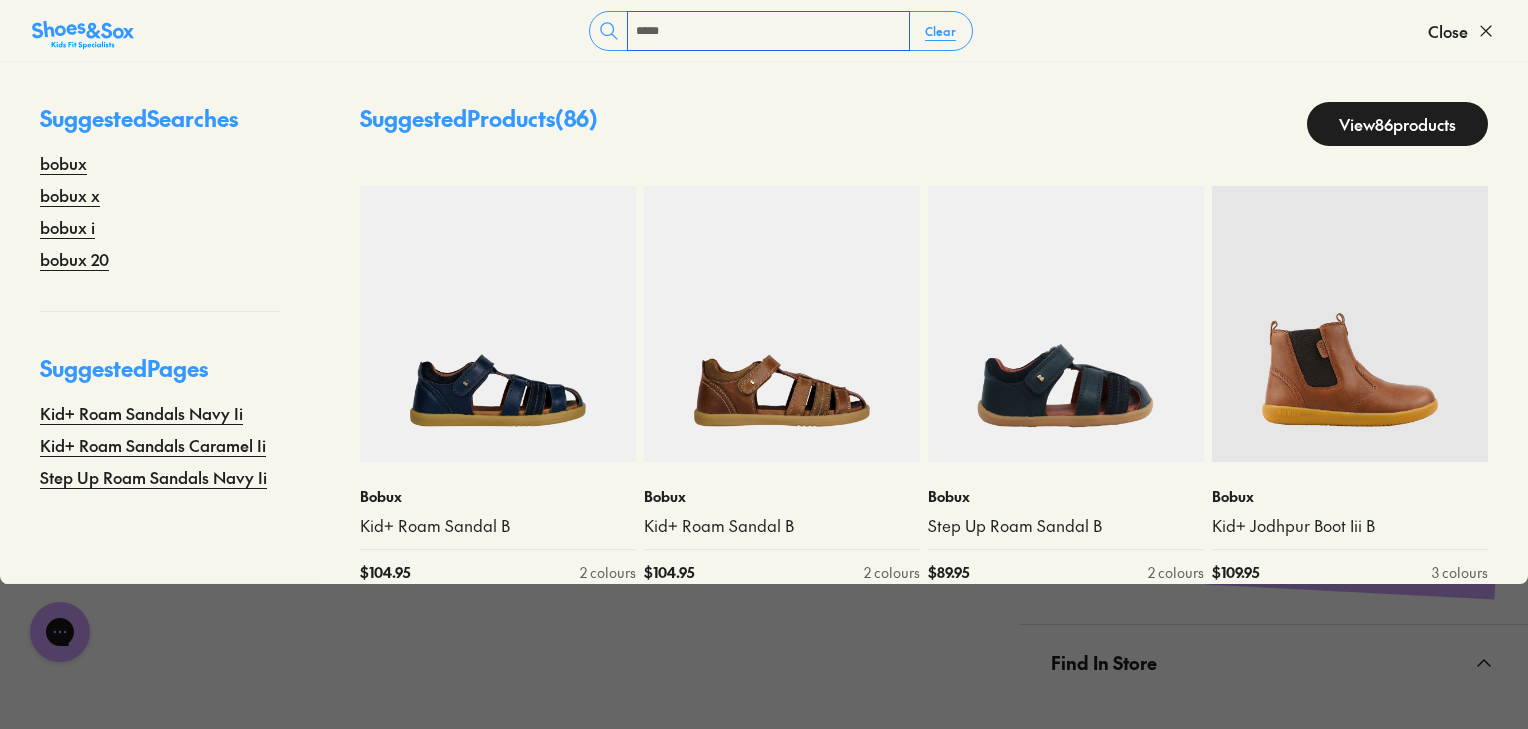 type on "*****" 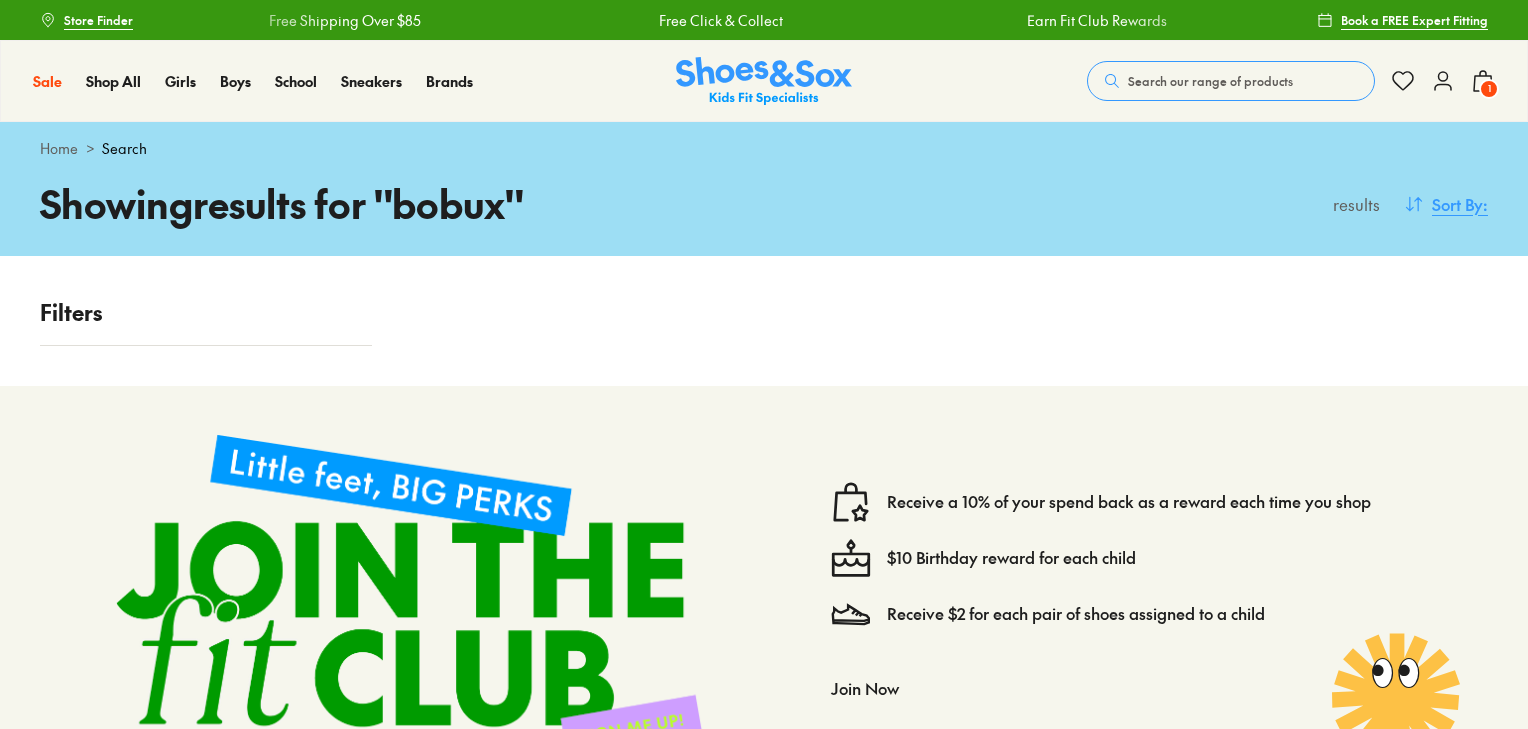 scroll, scrollTop: 0, scrollLeft: 0, axis: both 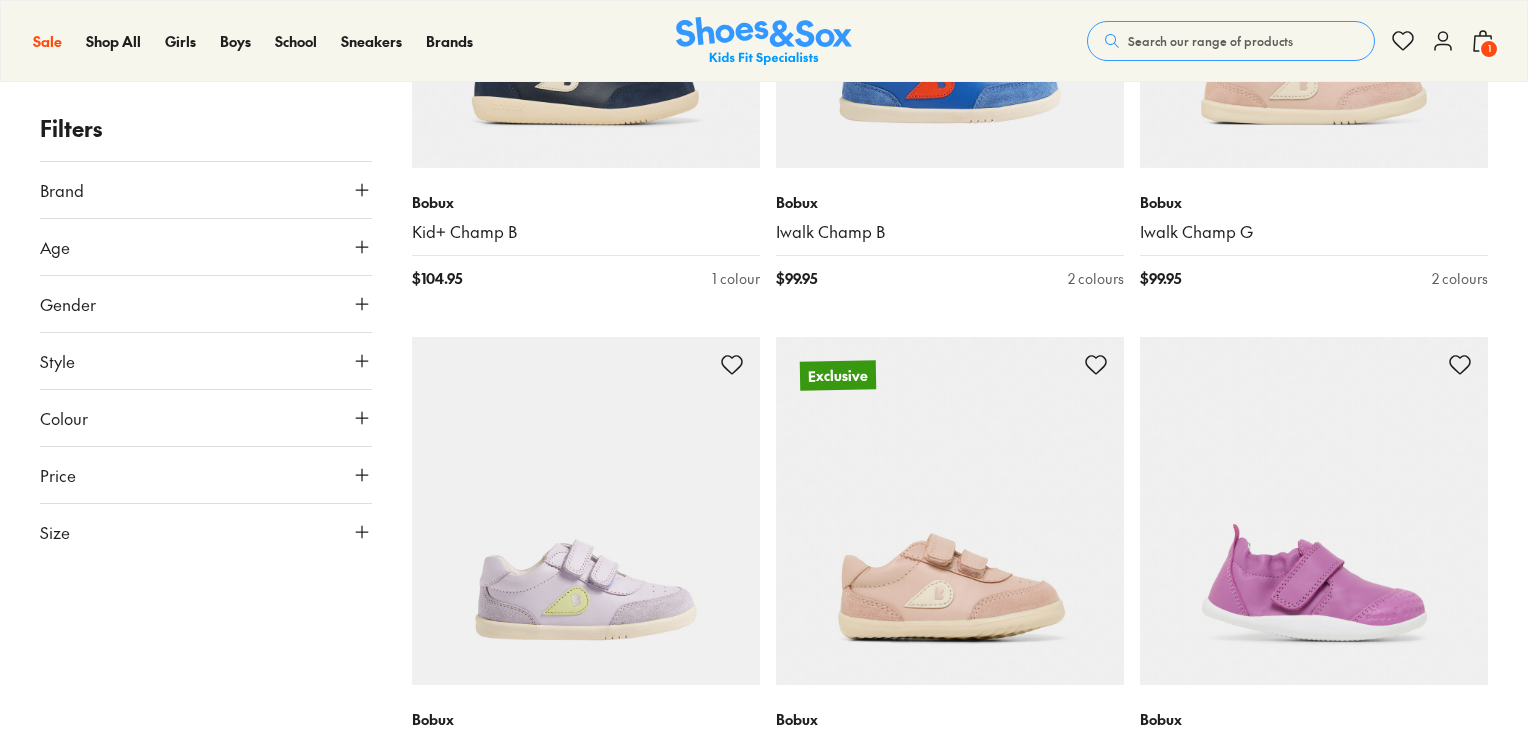 click on "Skip to Main Content
Store Finder
Free Shipping Over $85
Free Click & Collect
Earn Fit Club Rewards
Free Shipping Over $85
Free Click & Collect
Earn Fit Club Rewards
Book a FREE Expert Fitting
Sale
Sale
Shop All
Mega School Sale
Up to 40% off Sale
$5 Toys" at bounding box center [764, 1733] 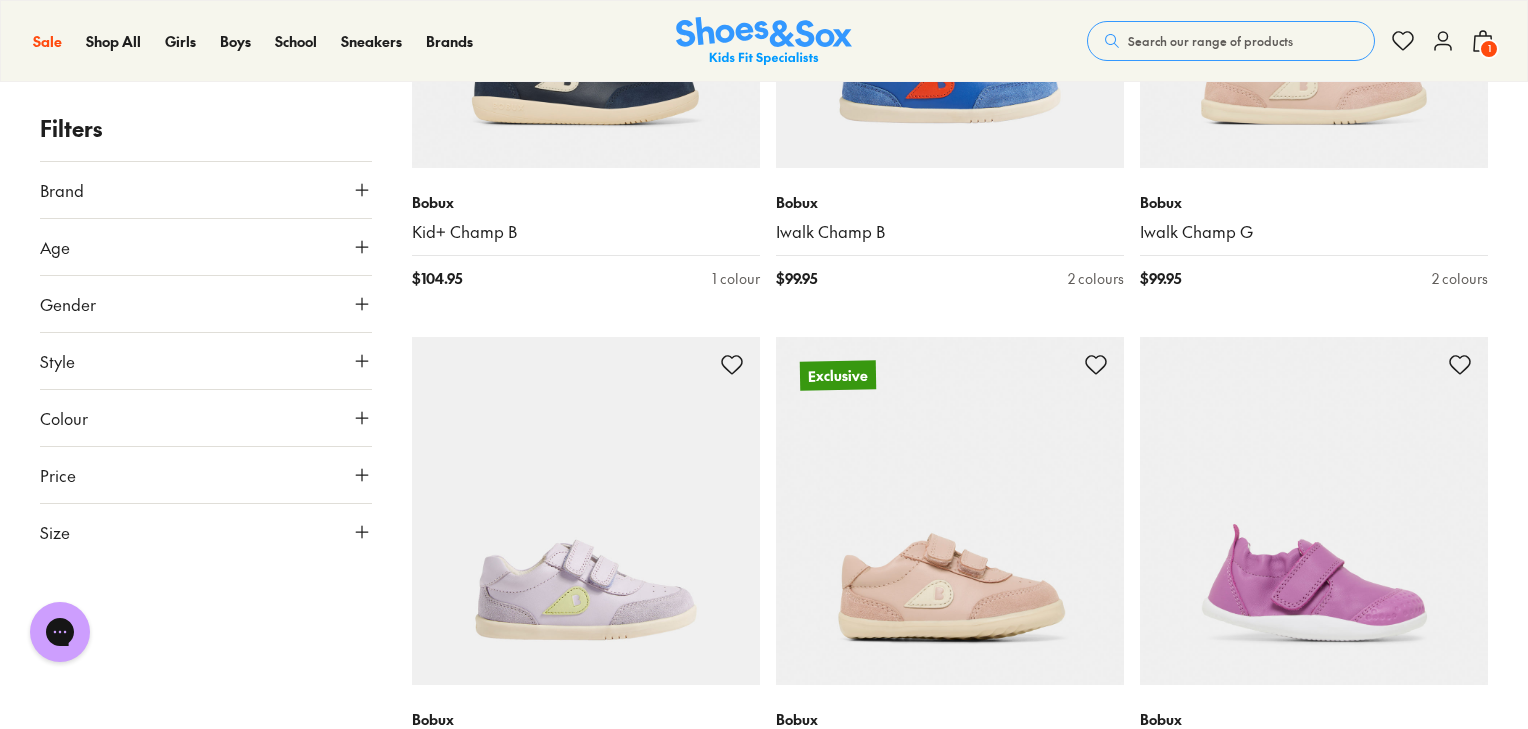 scroll, scrollTop: 0, scrollLeft: 0, axis: both 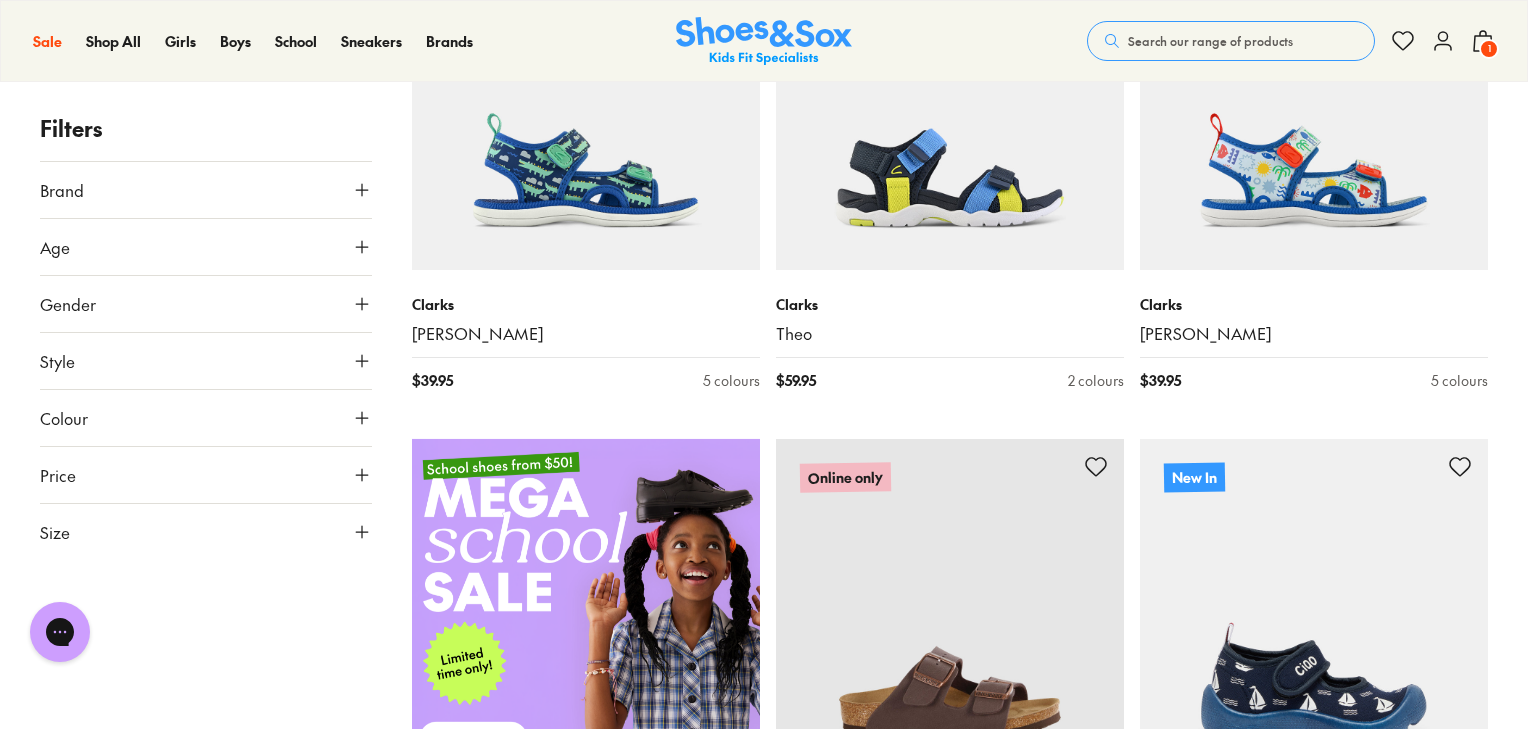 drag, startPoint x: 1535, startPoint y: 37, endPoint x: 1523, endPoint y: 28, distance: 15 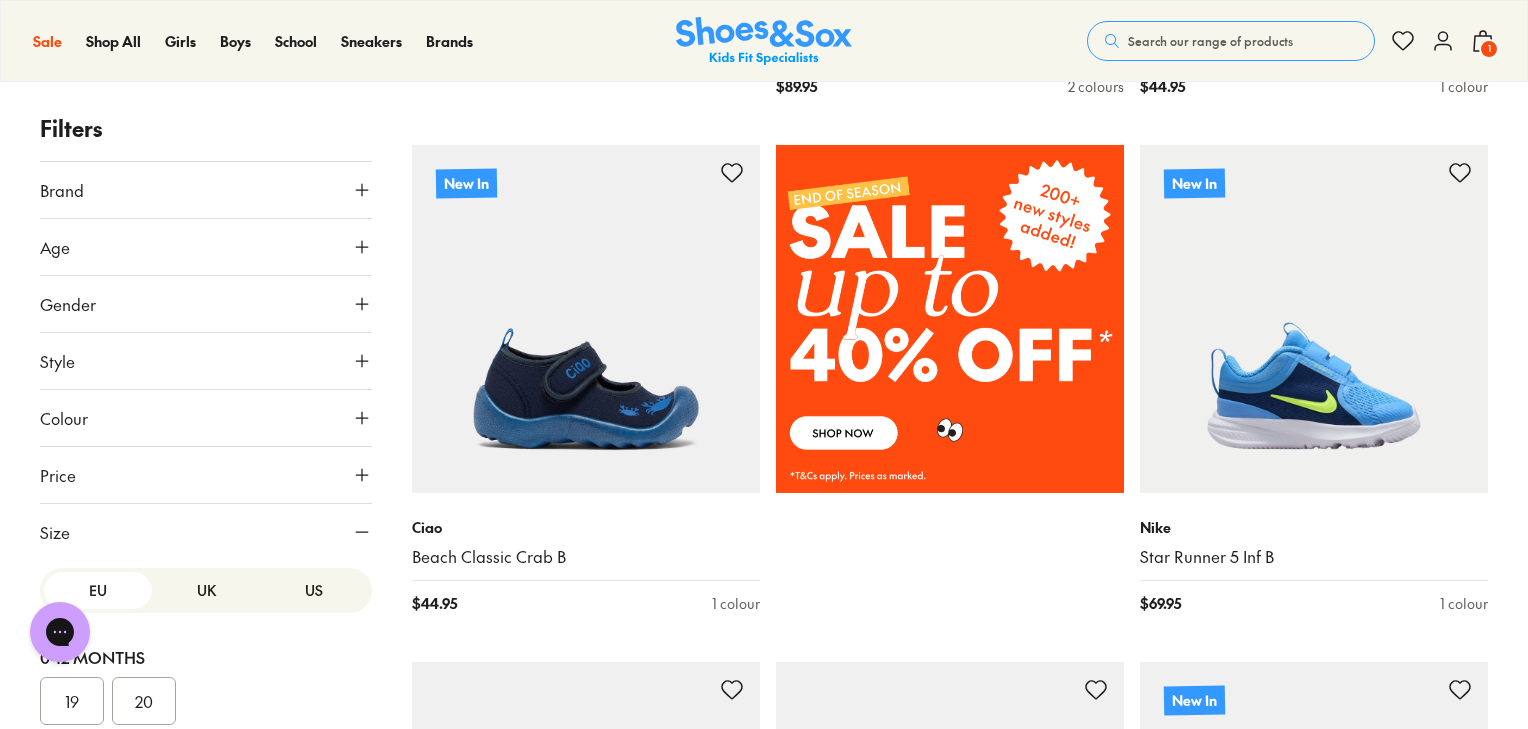 scroll, scrollTop: 1380, scrollLeft: 0, axis: vertical 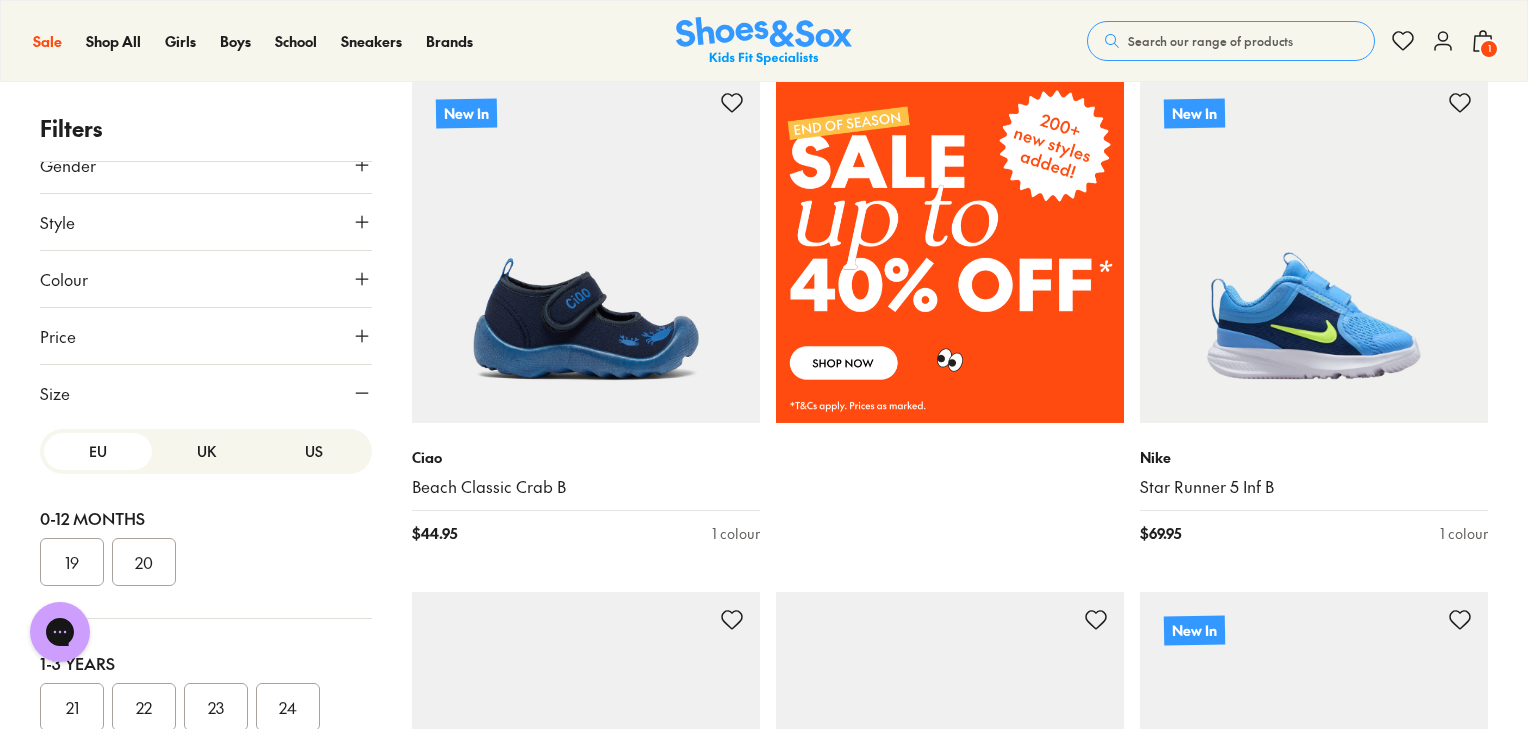 click on "UK" at bounding box center [206, 451] 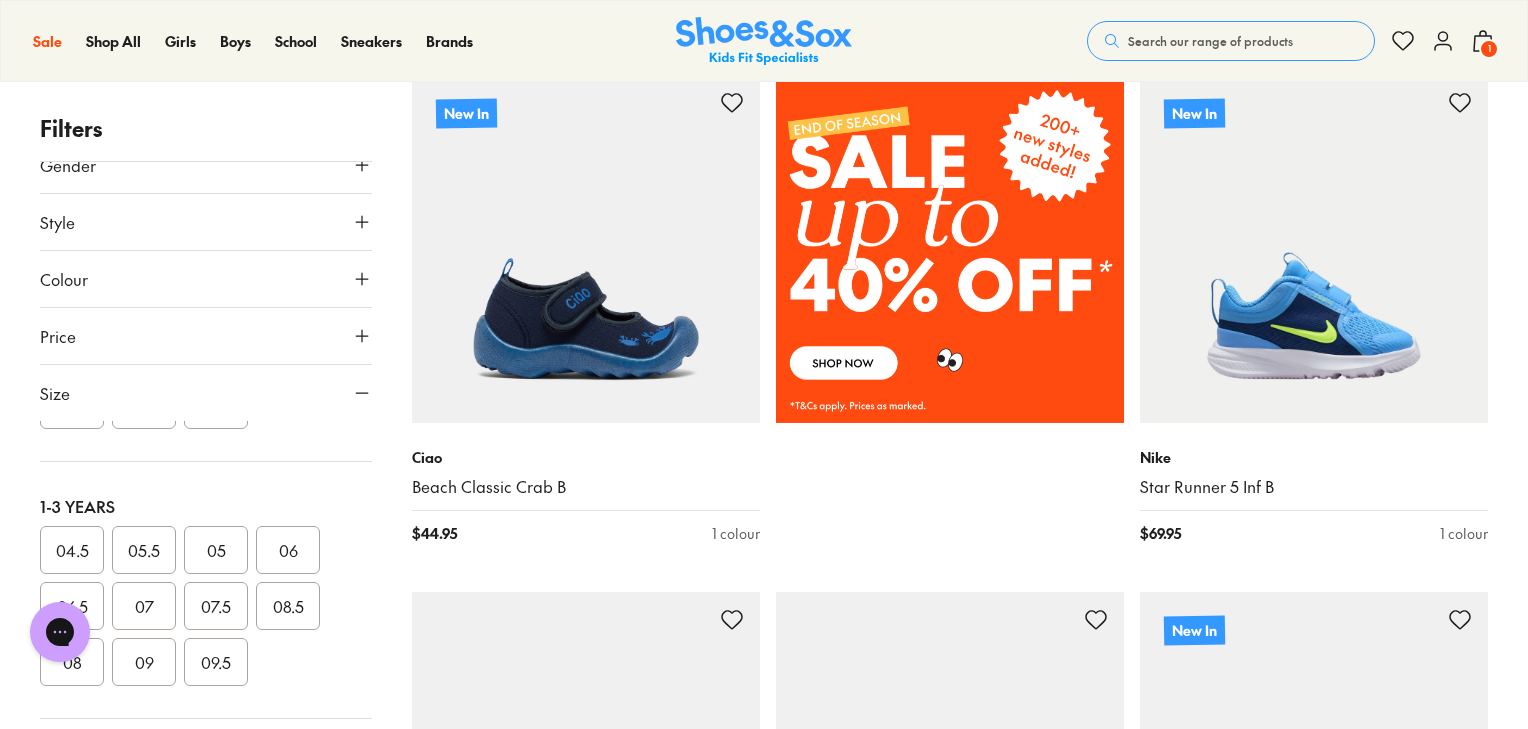 scroll, scrollTop: 172, scrollLeft: 0, axis: vertical 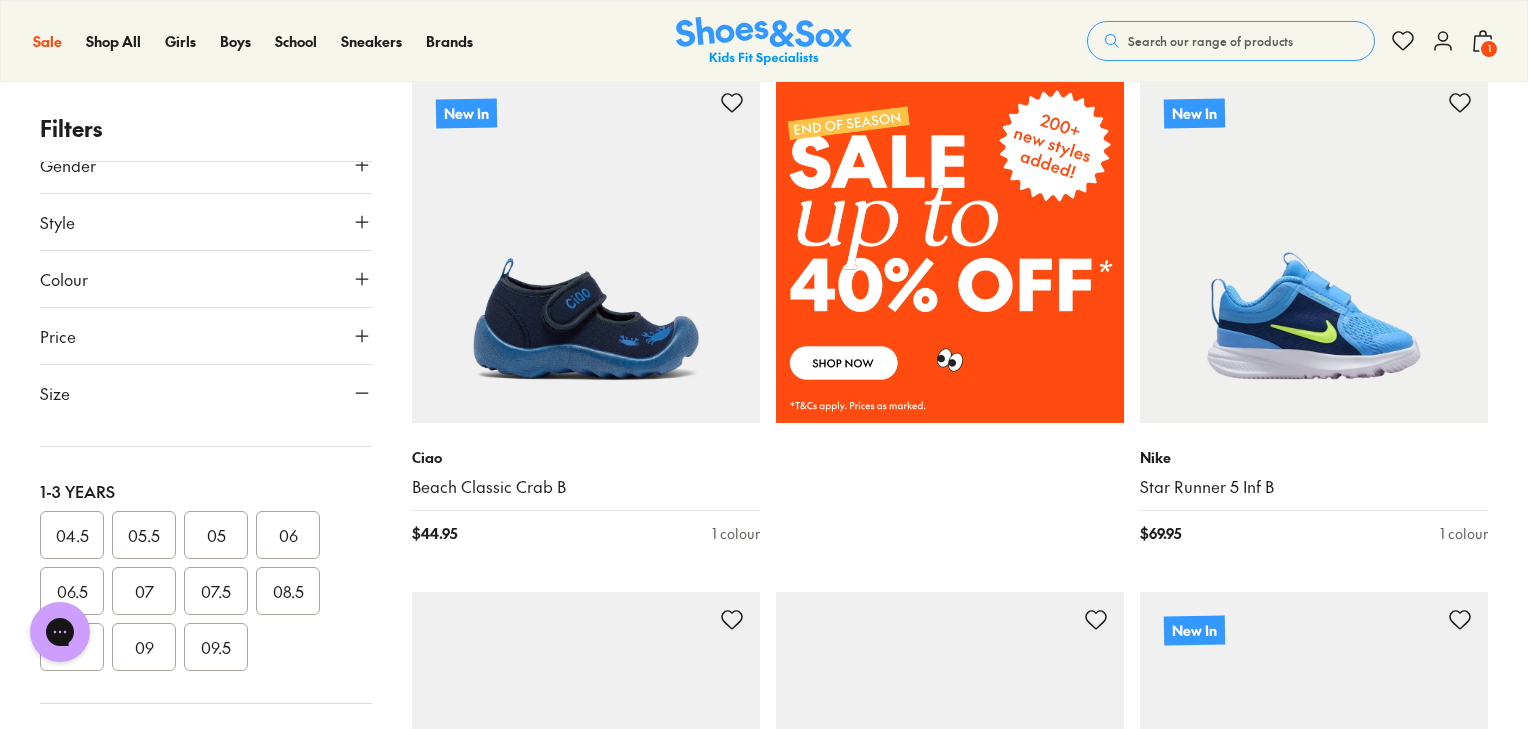 click on "05" at bounding box center (216, 535) 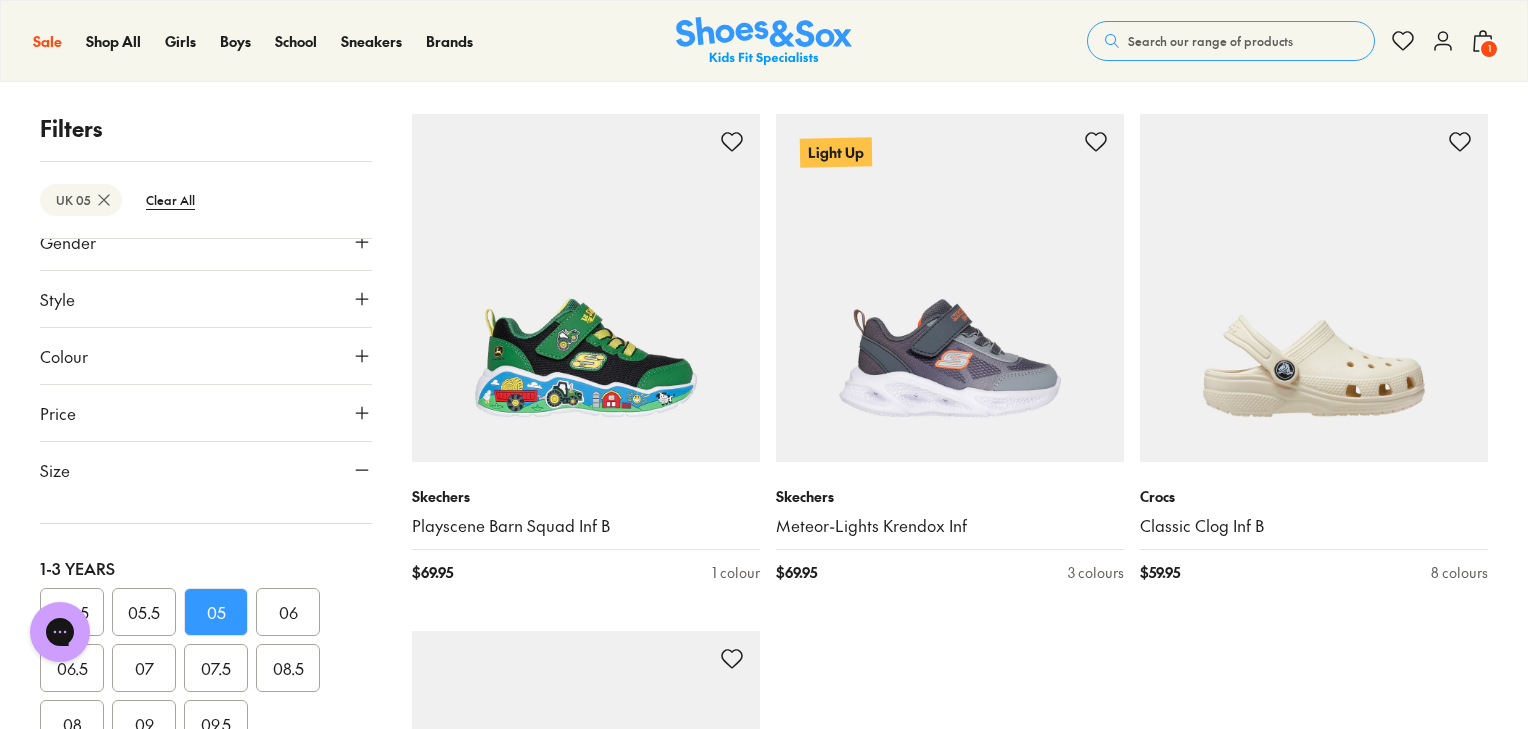 scroll, scrollTop: 5044, scrollLeft: 0, axis: vertical 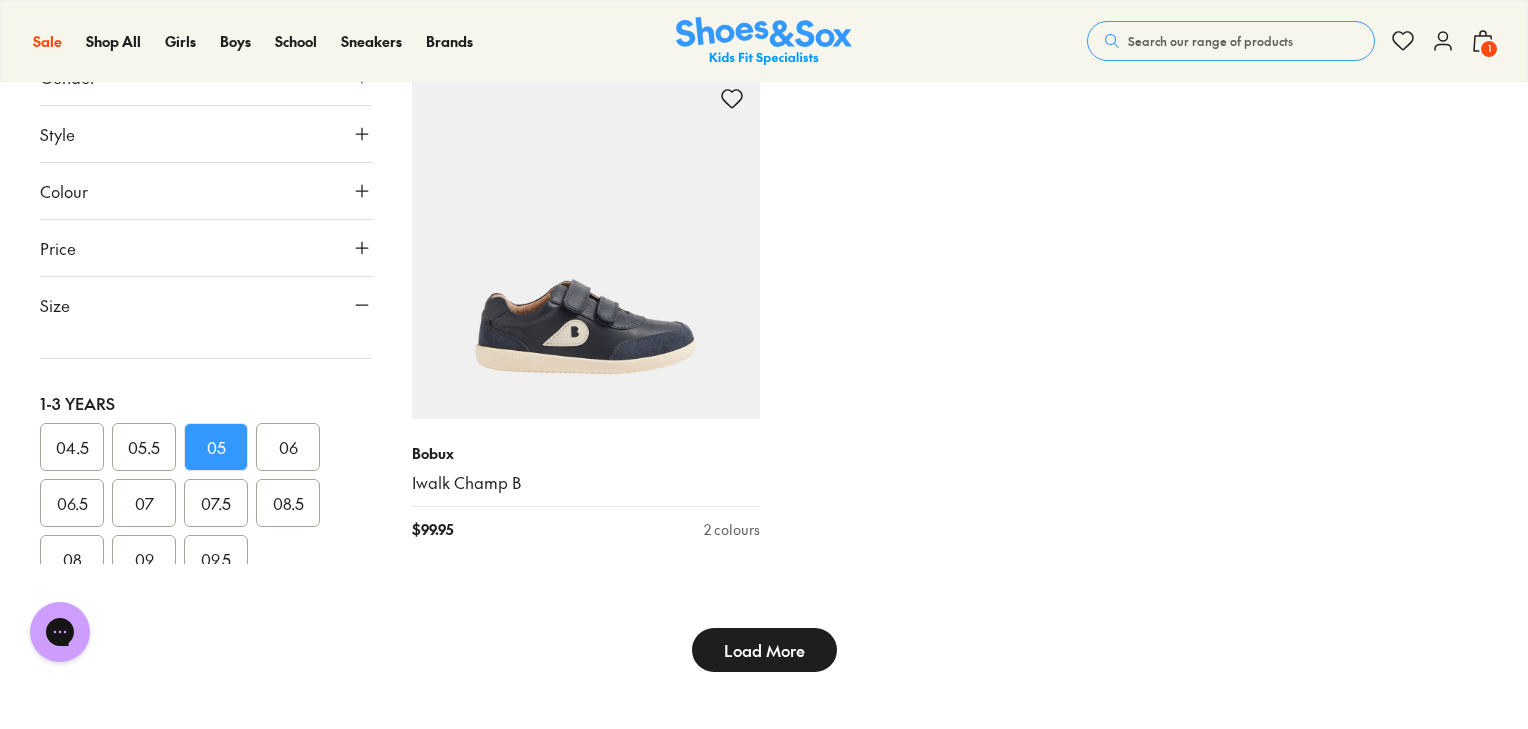 type on "***" 